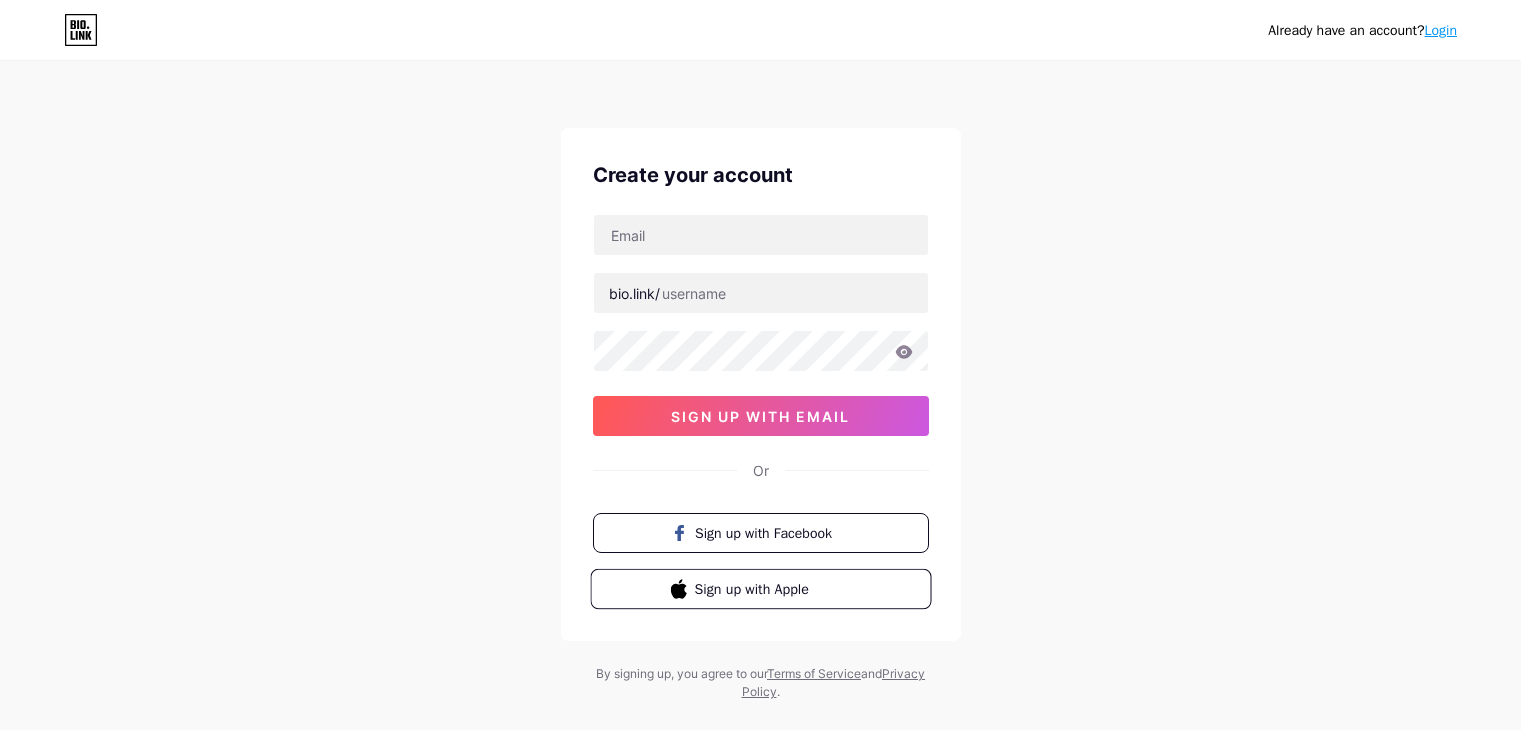 scroll, scrollTop: 0, scrollLeft: 0, axis: both 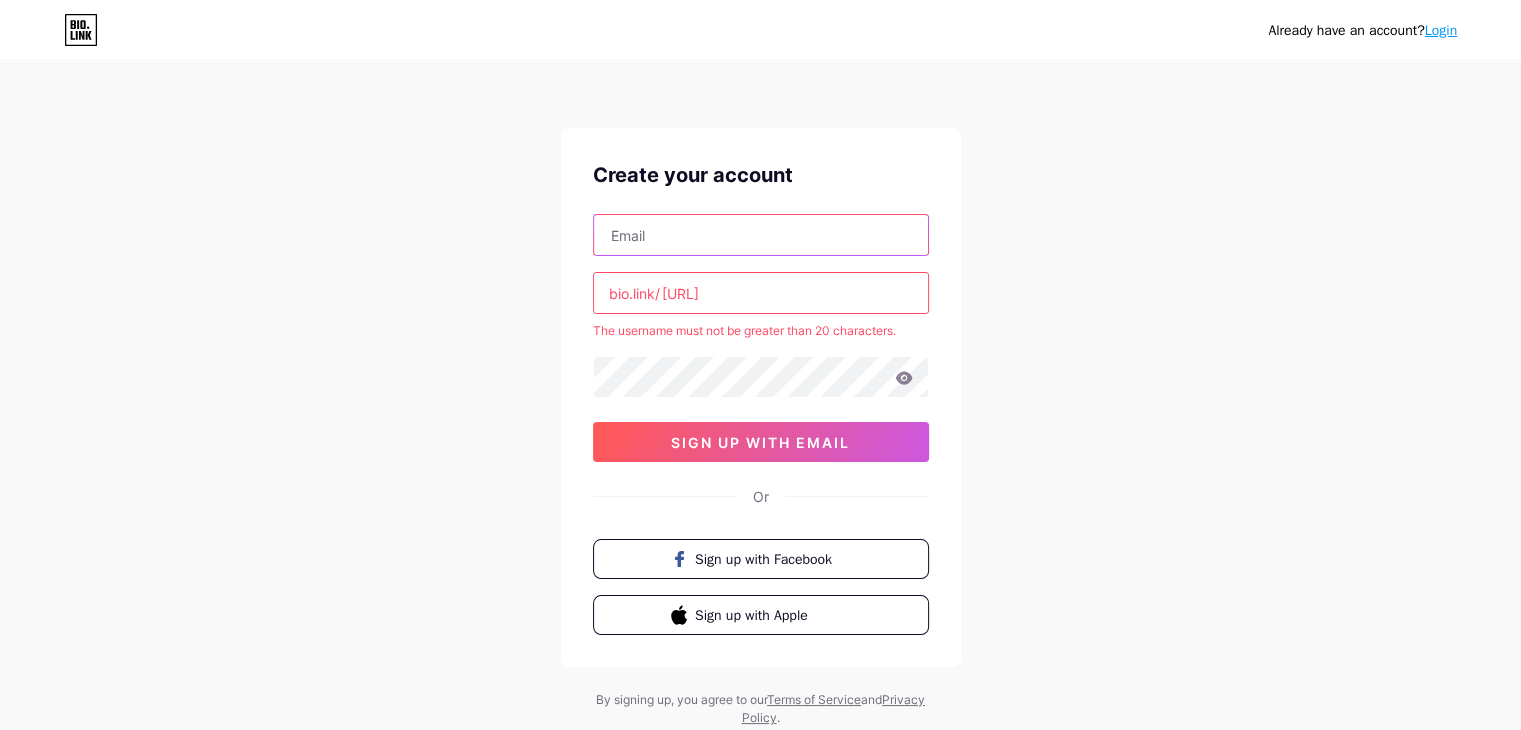 click at bounding box center [761, 235] 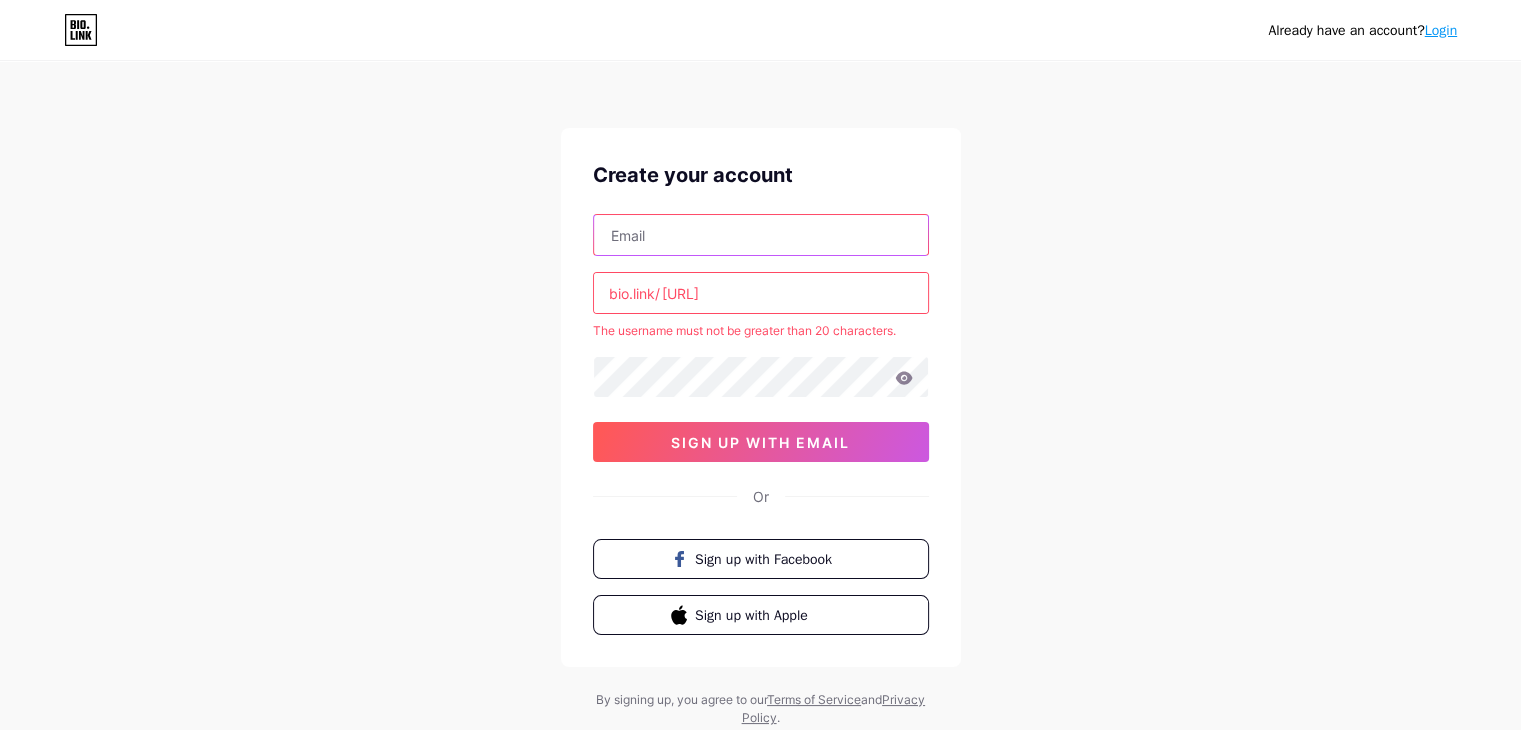 type on "[EMAIL]" 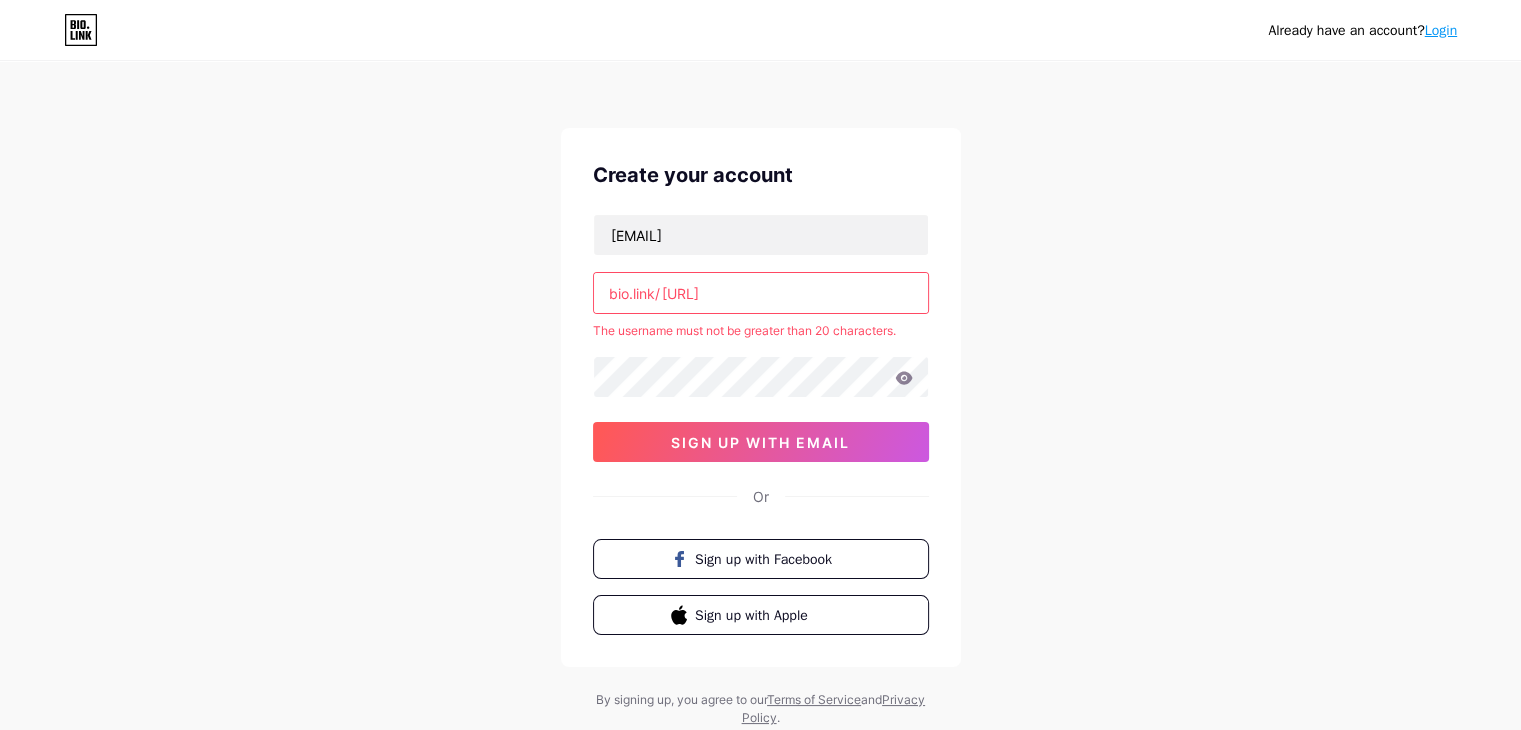 click on "[URL]" at bounding box center [761, 293] 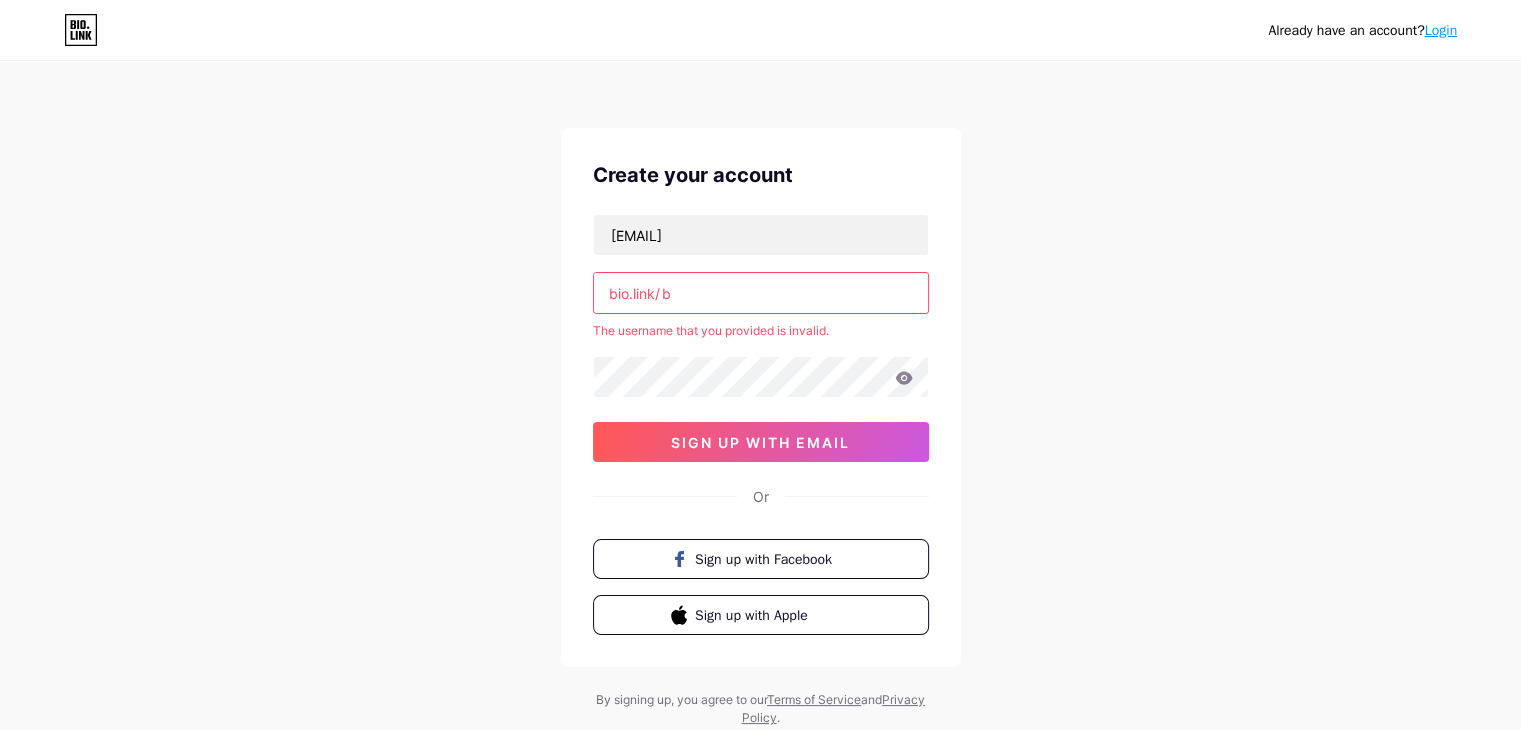 type on "اb" 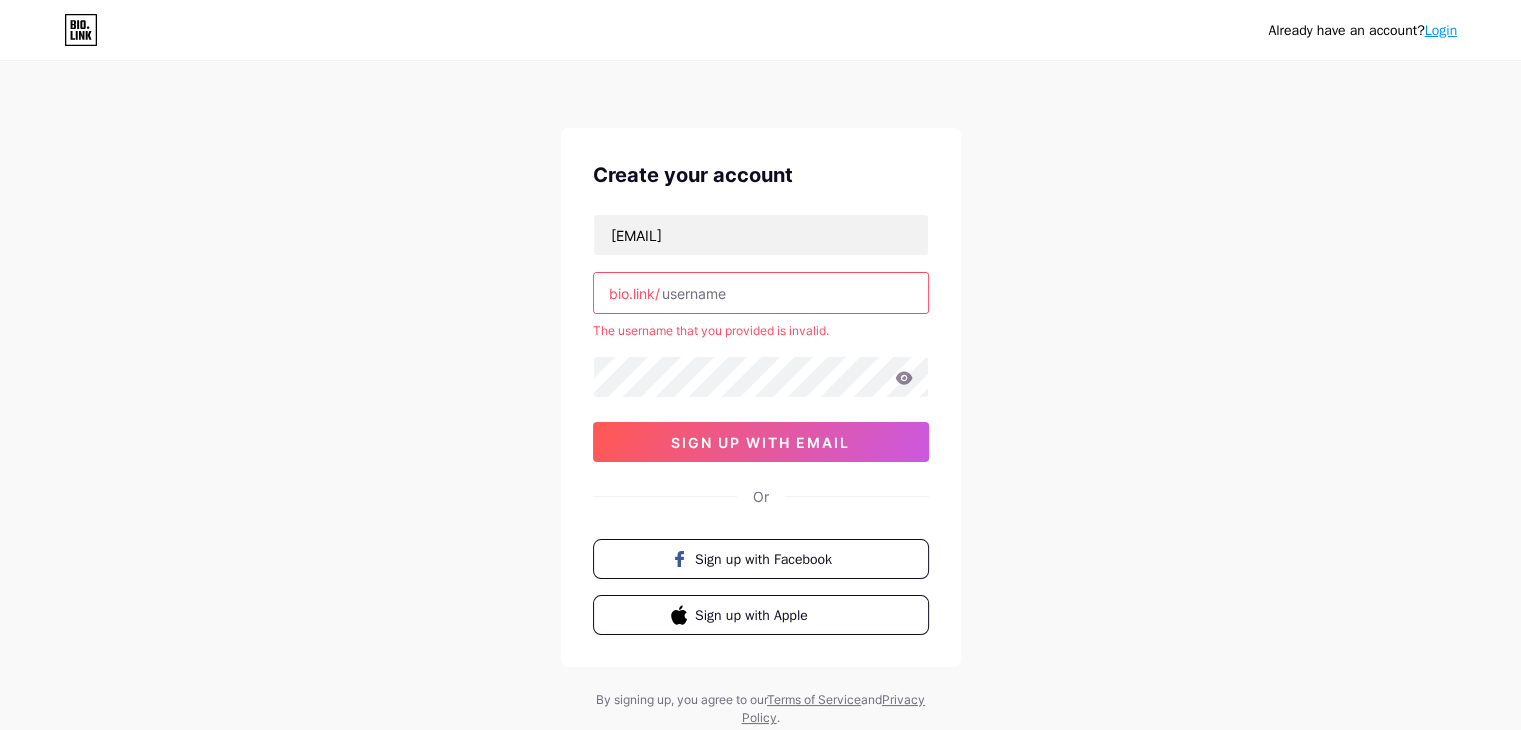 type on "ا" 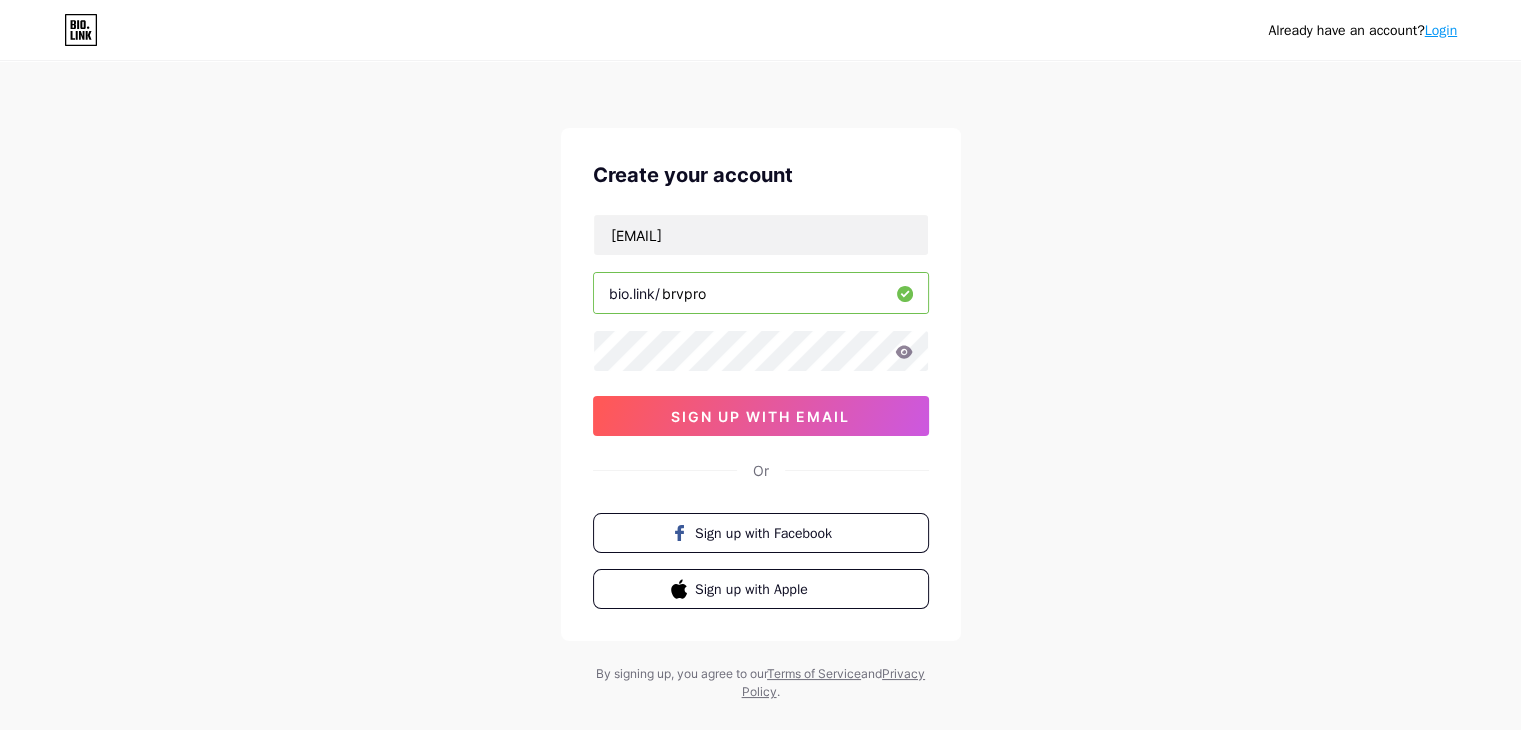 type on "brvpro" 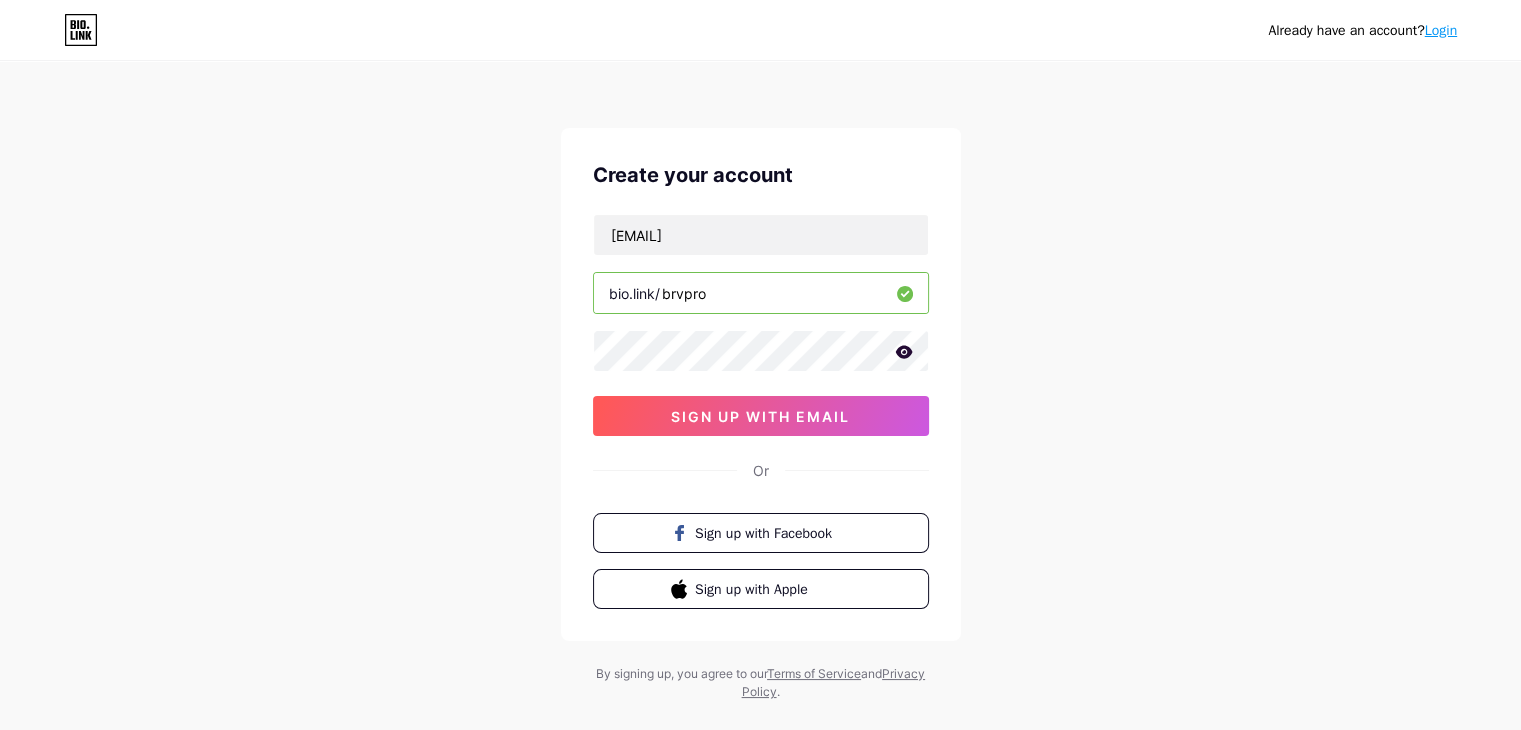 click on "Already have an account?  Login   Create your account     [EMAIL]     [URL]   brvpro                     sign up with email         Or       Sign up with Facebook
Sign up with Apple
By signing up, you agree to our  Terms of Service  and  Privacy Policy ." at bounding box center (760, 382) 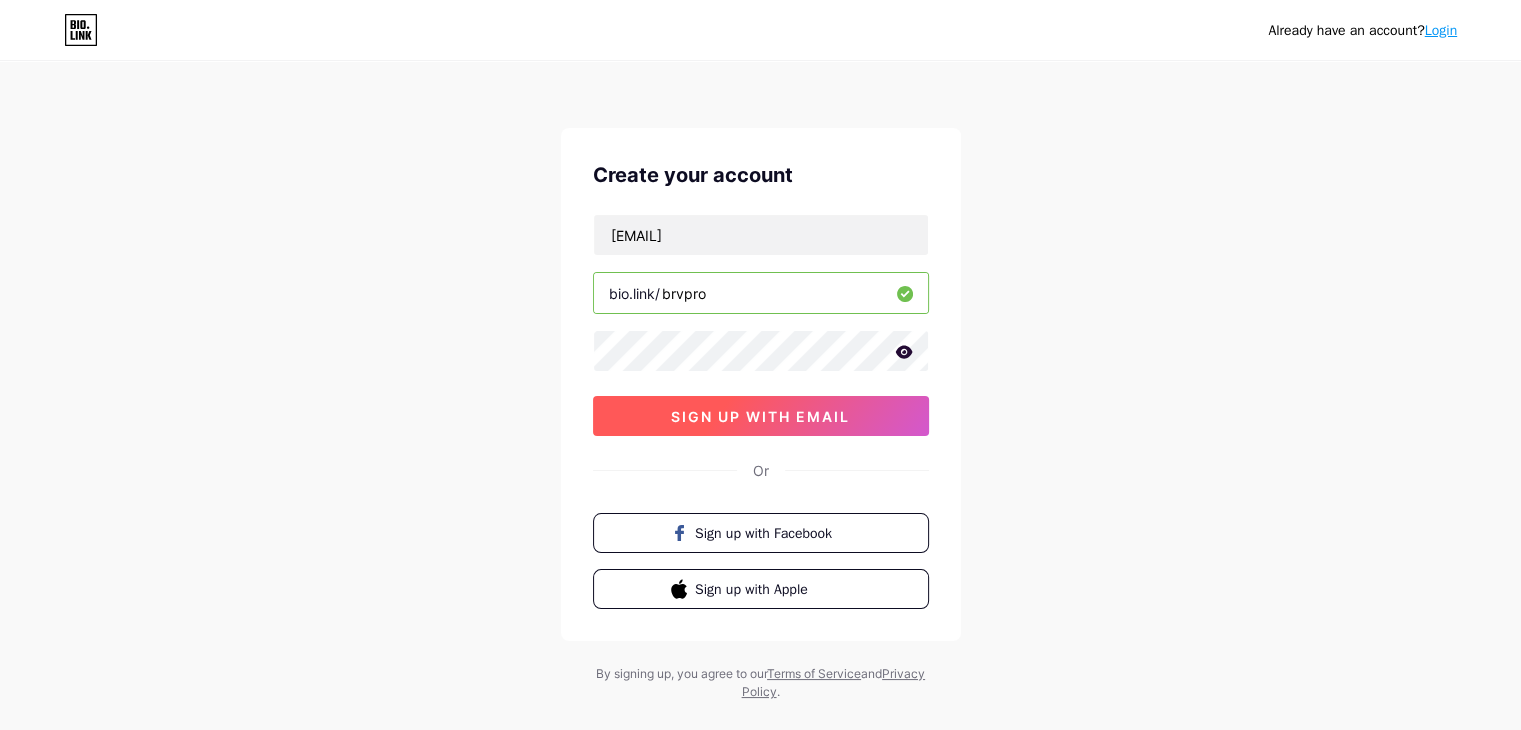 click on "sign up with email" at bounding box center [760, 416] 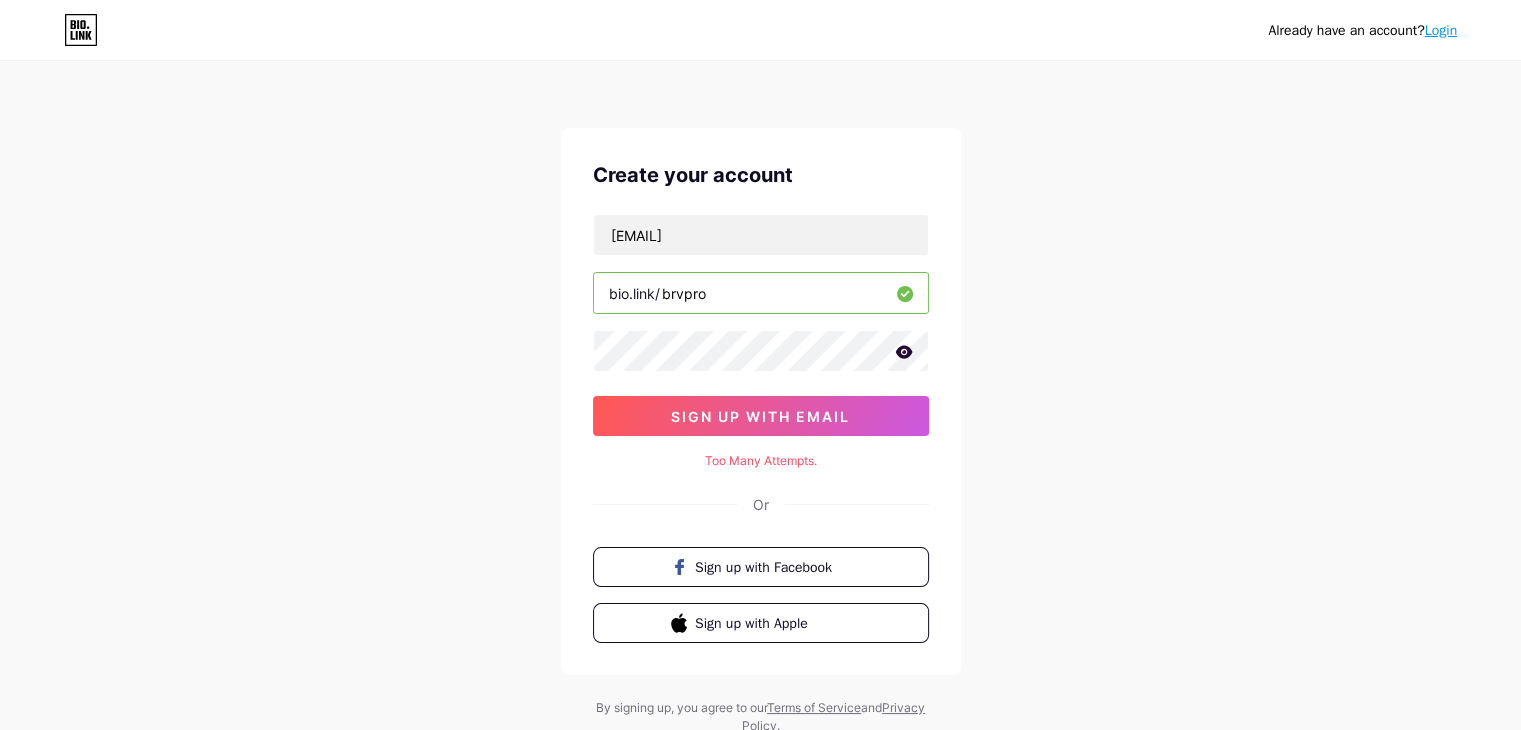 click 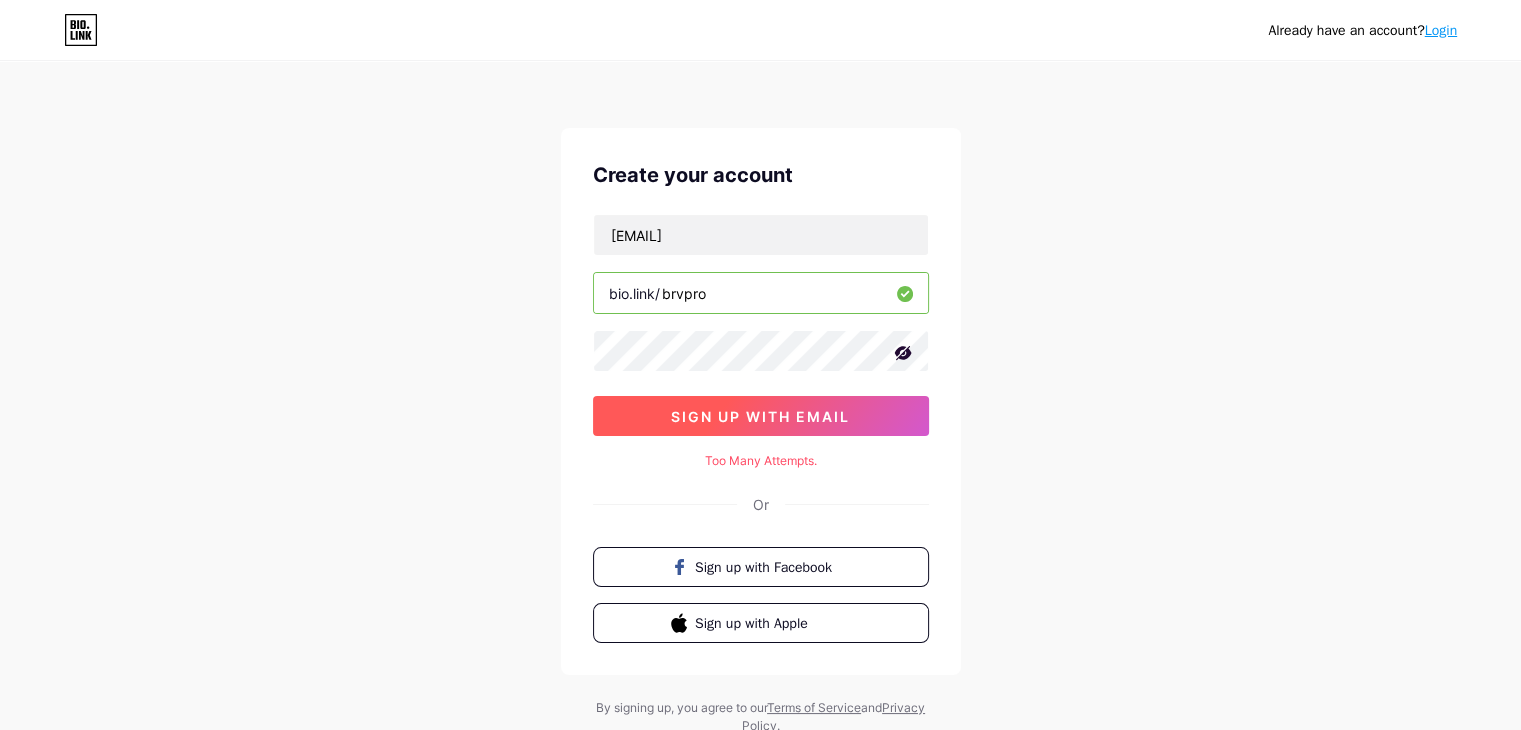 click on "sign up with email" at bounding box center [761, 416] 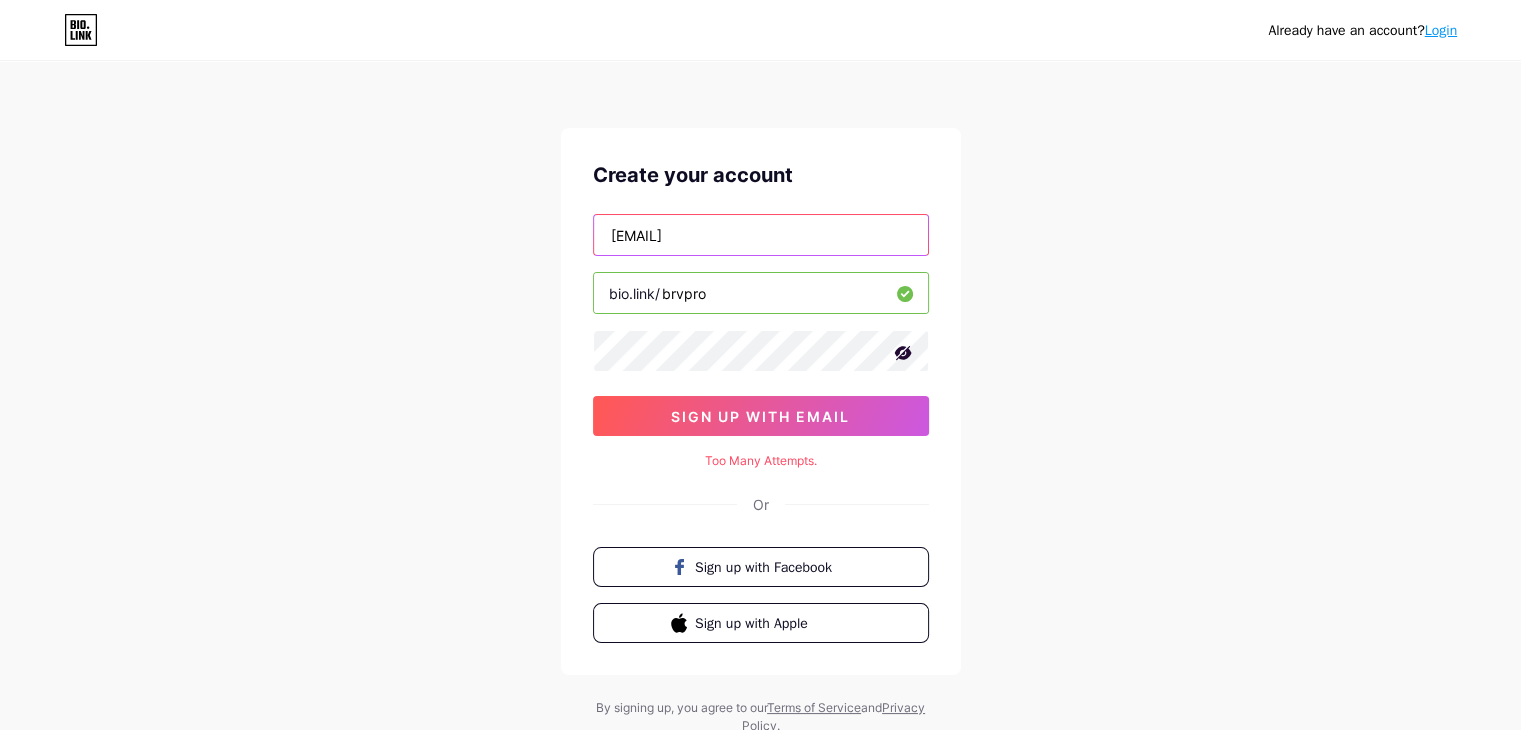click on "[EMAIL]" at bounding box center [761, 235] 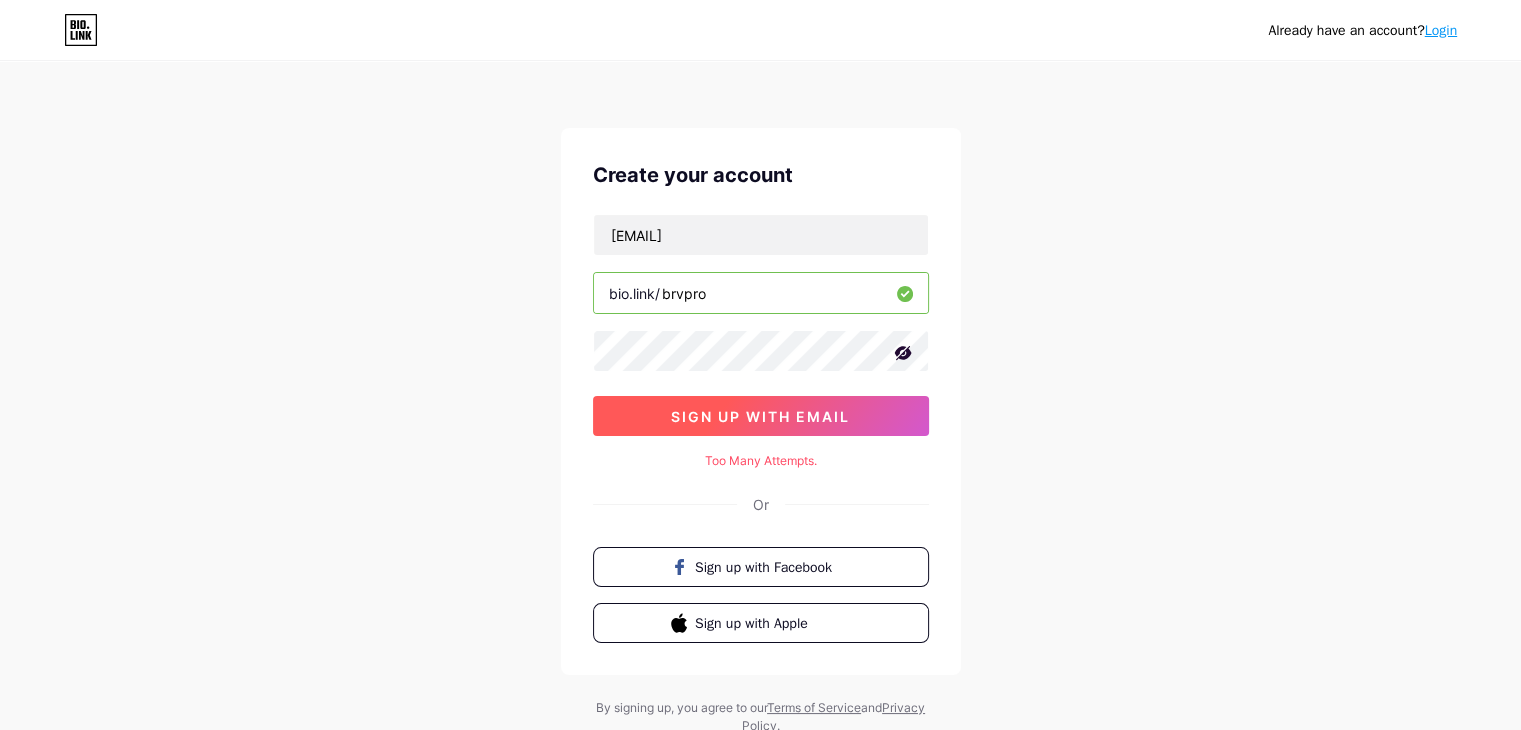 click on "sign up with email" at bounding box center [761, 416] 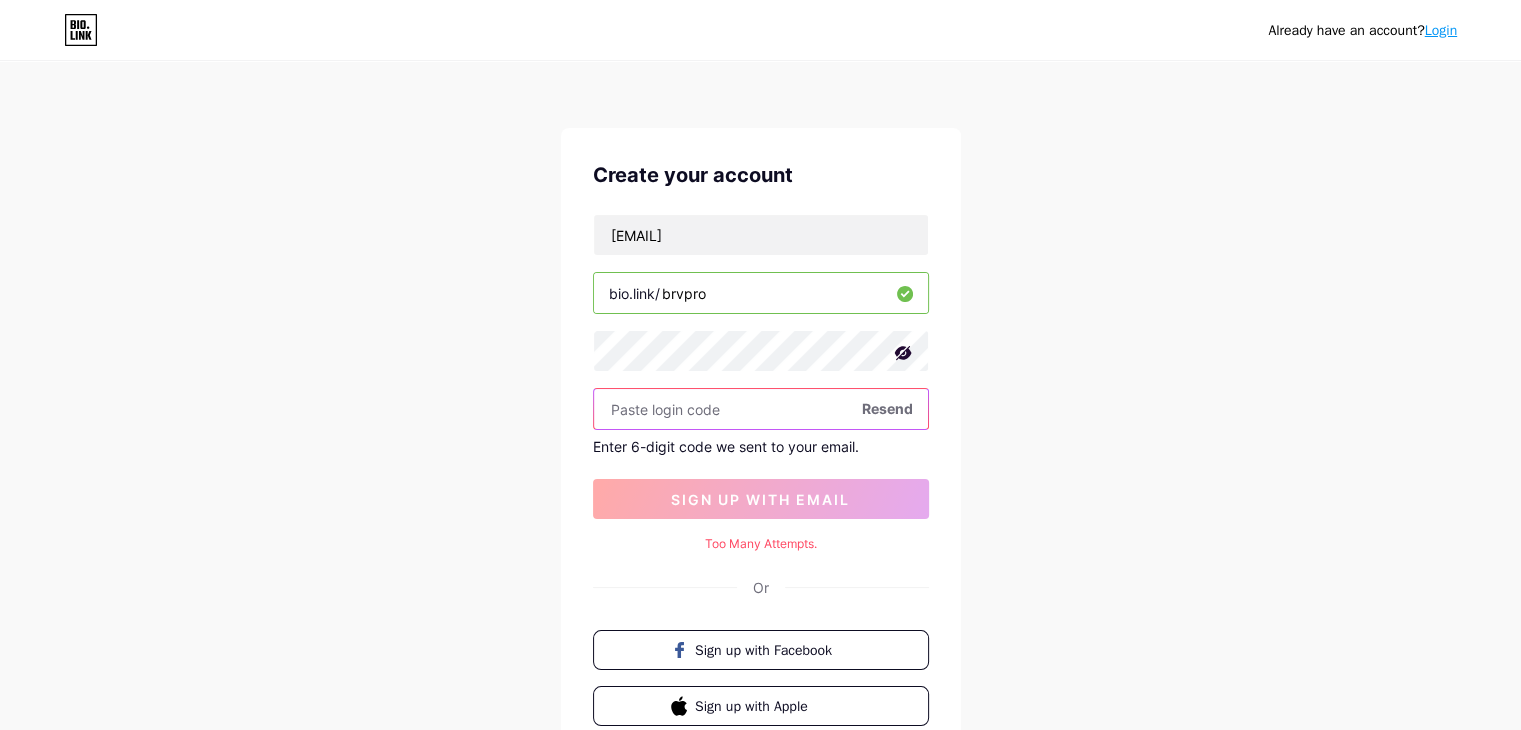 click at bounding box center (761, 409) 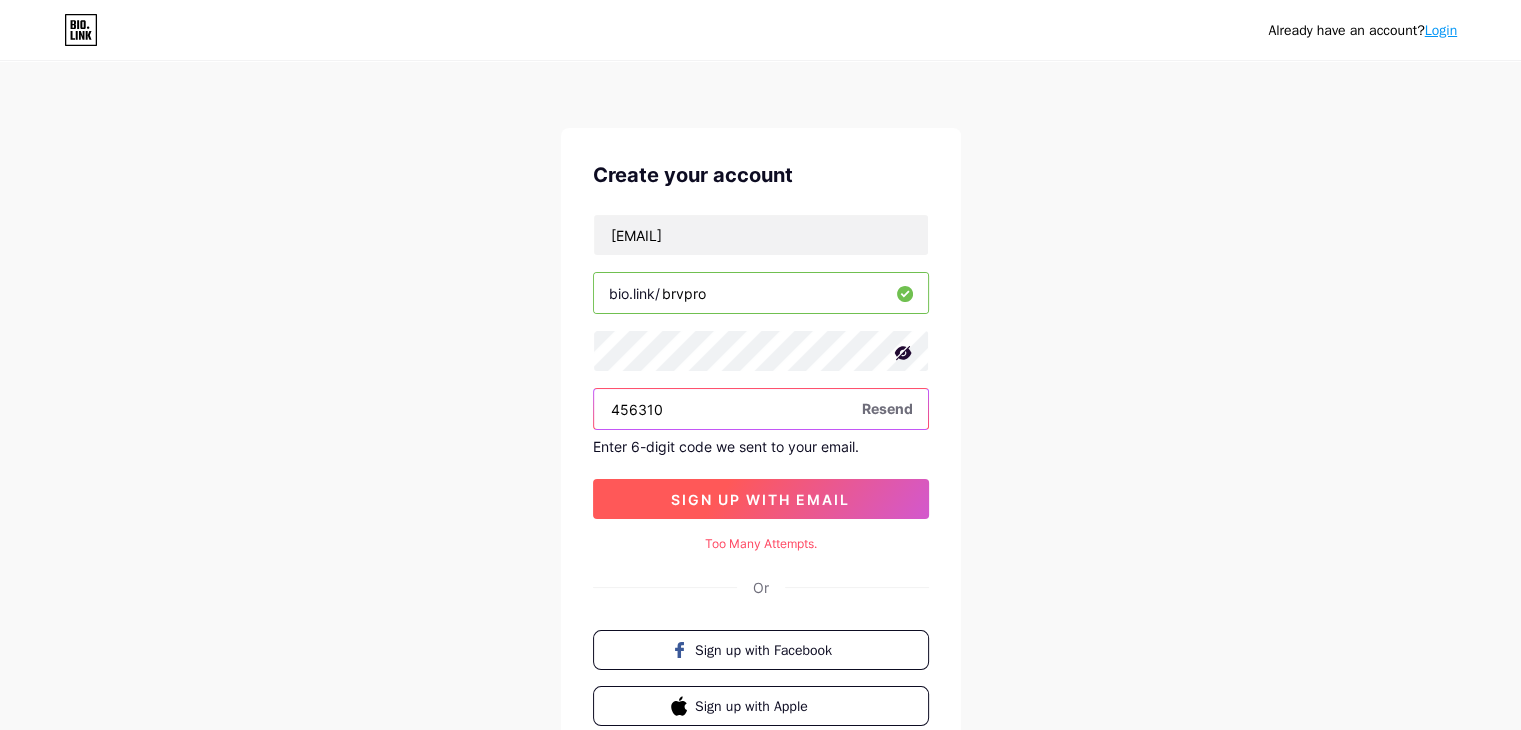 type on "456310" 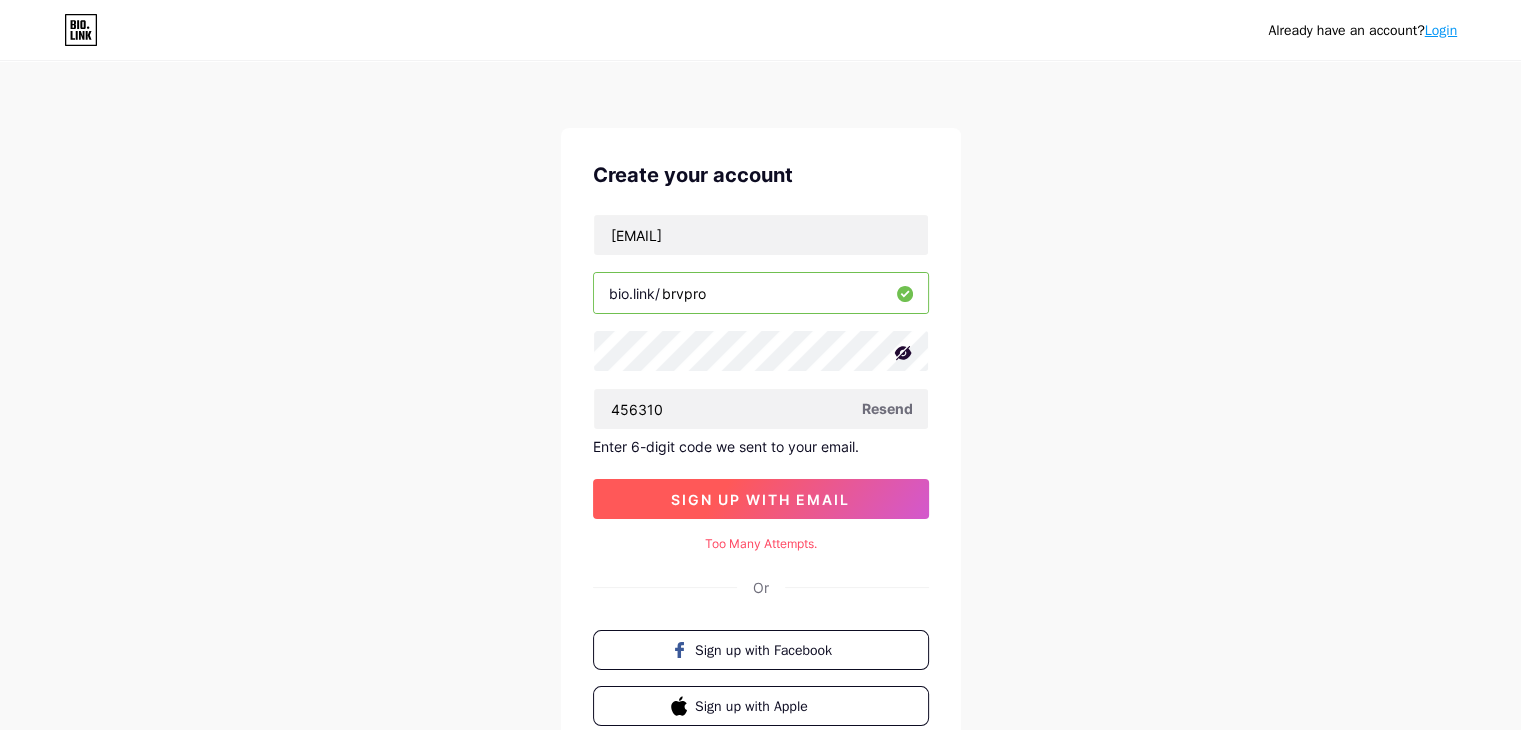 click on "sign up with email" at bounding box center [760, 499] 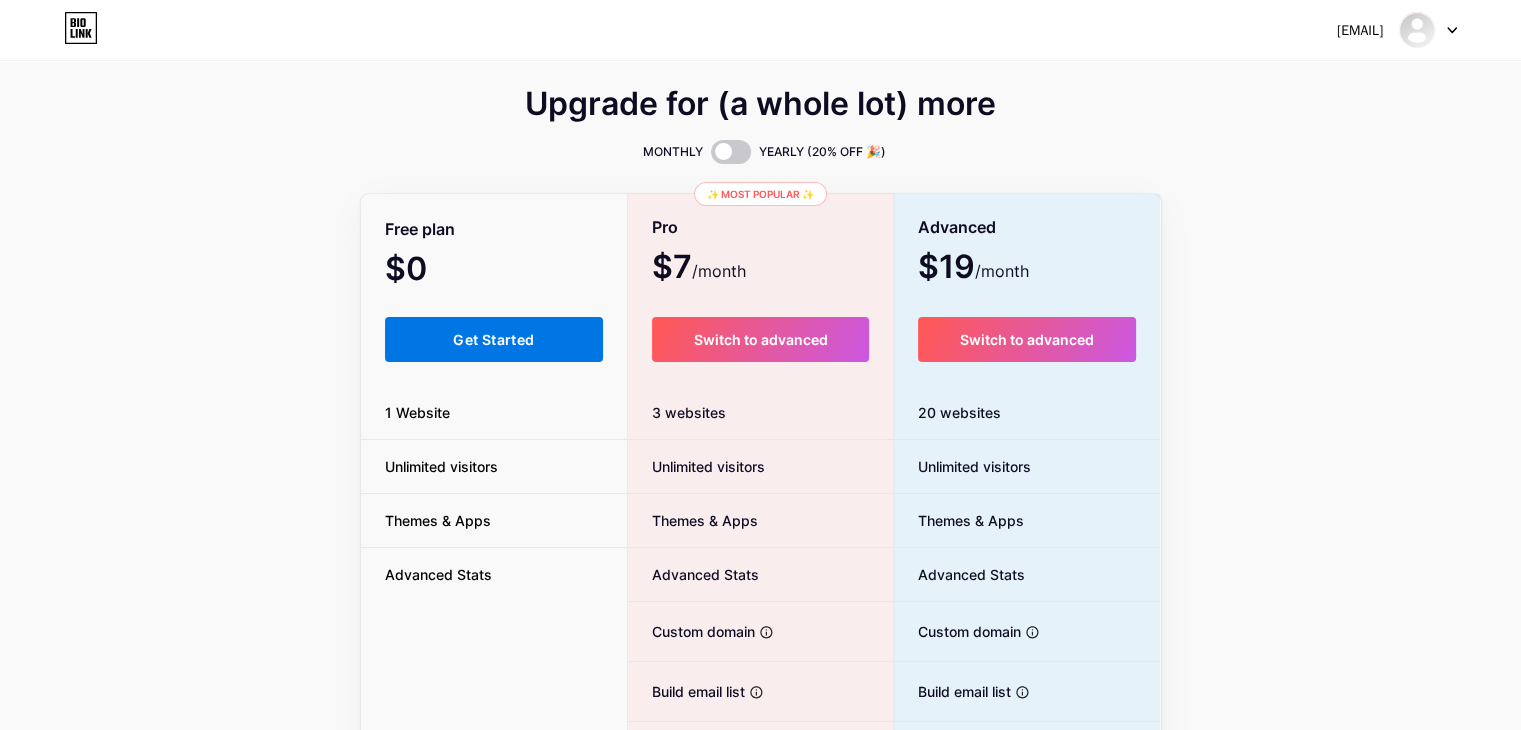 click on "Get Started" at bounding box center (493, 339) 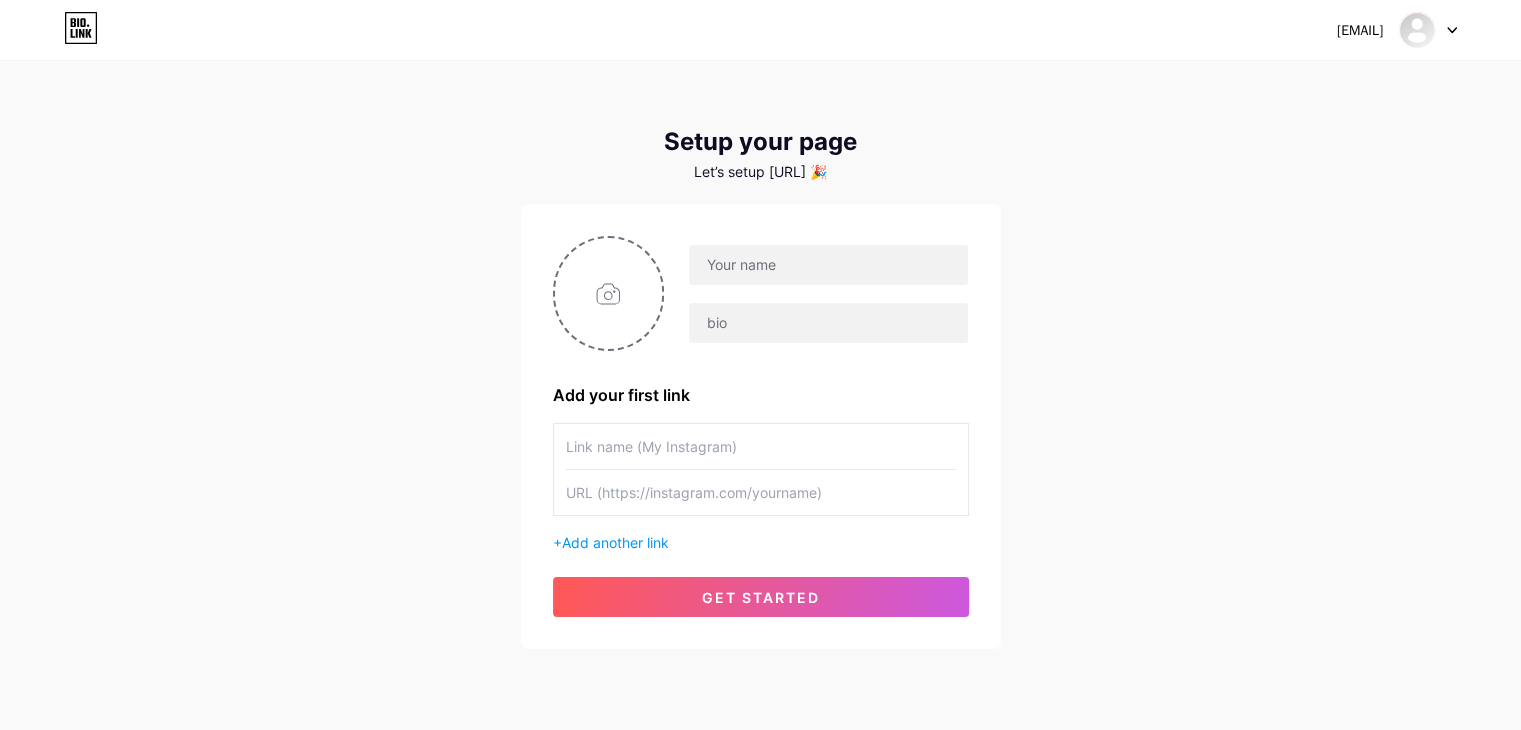 click 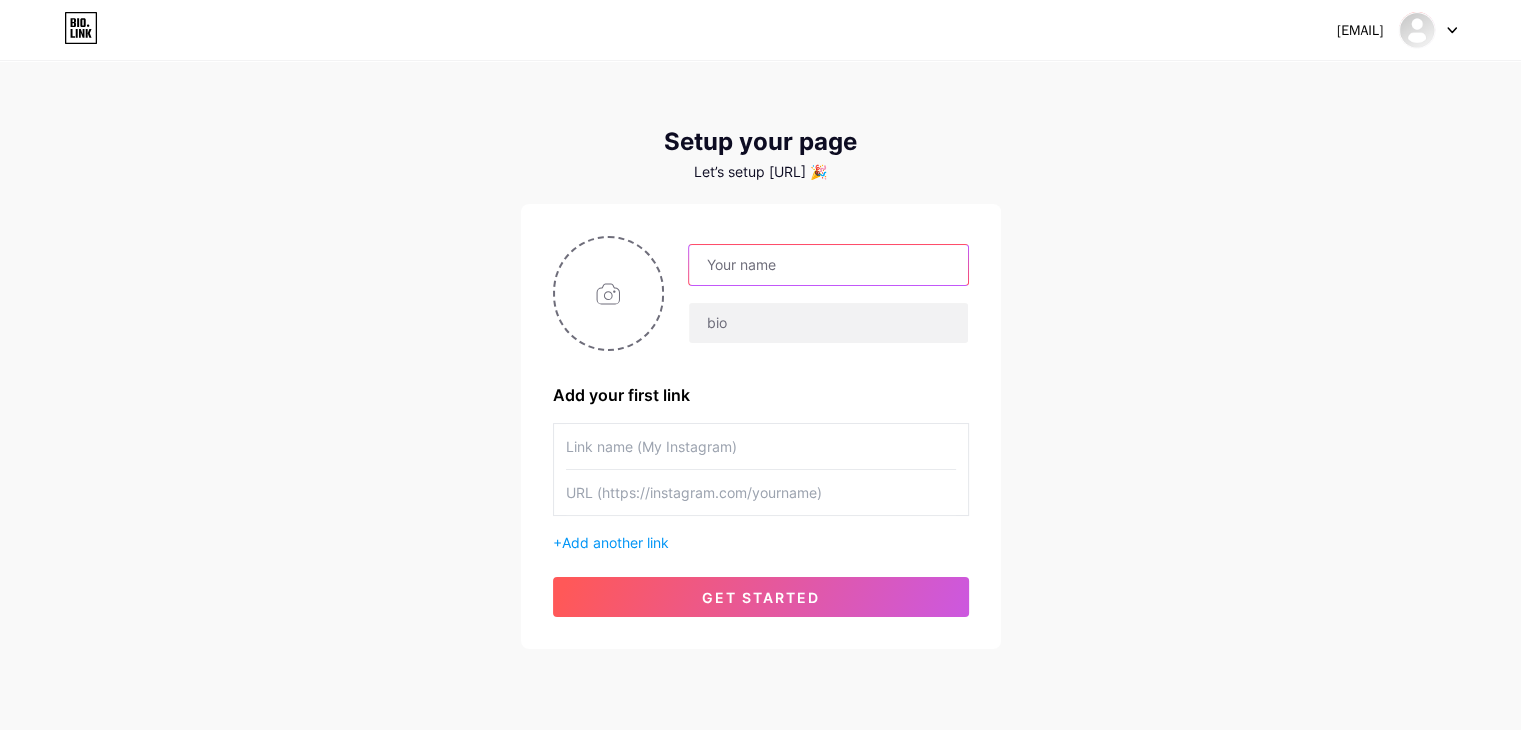 click at bounding box center [828, 265] 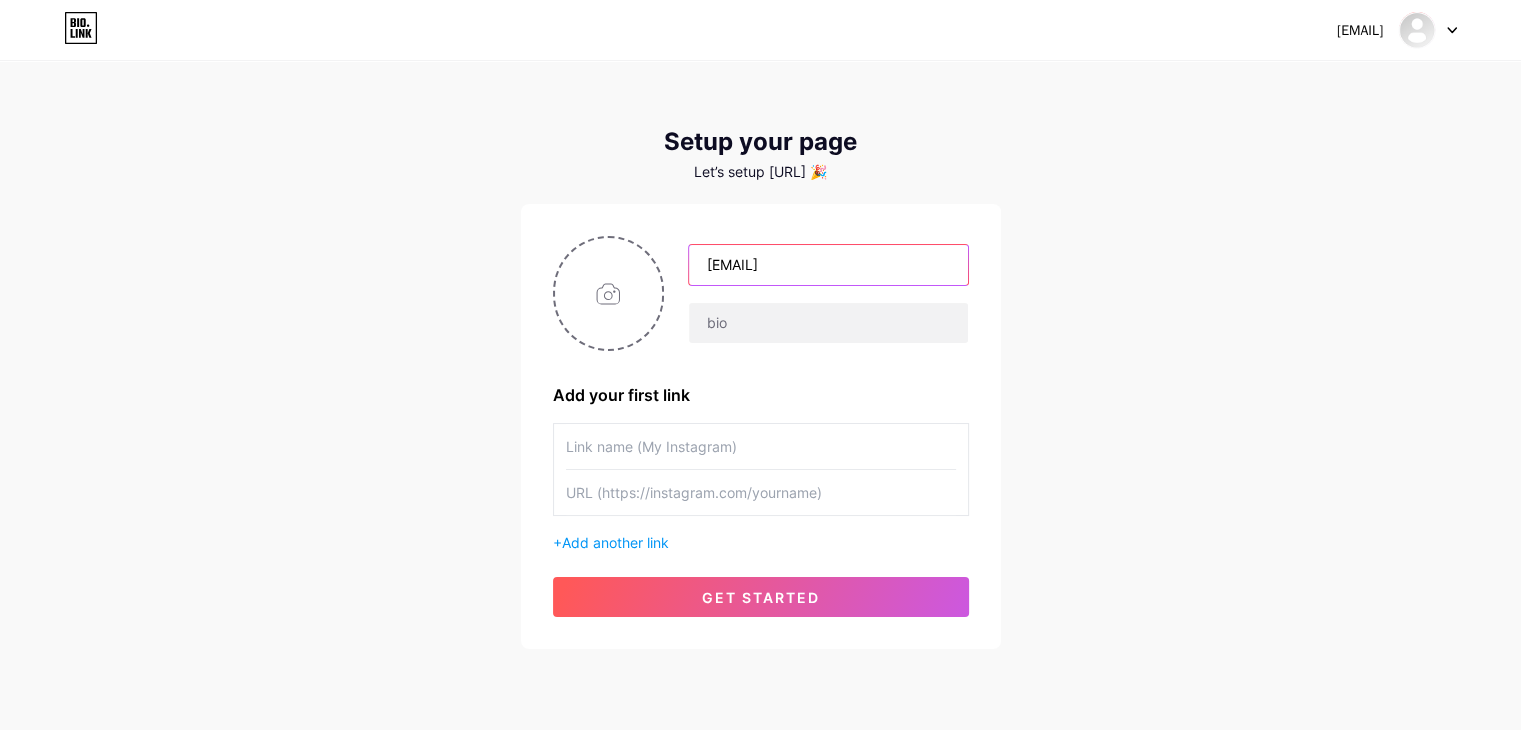 scroll, scrollTop: 0, scrollLeft: 26, axis: horizontal 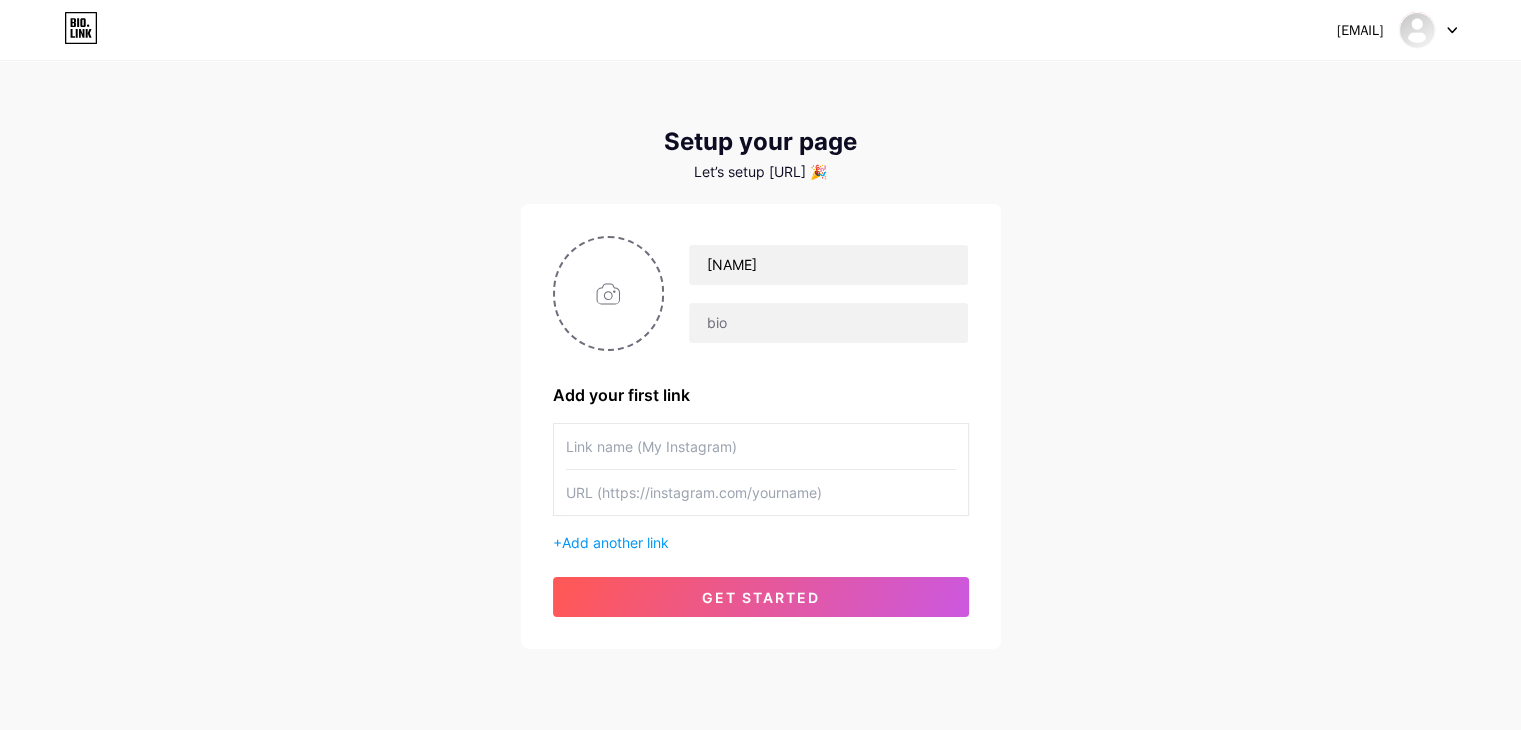 click on "Add your first link" at bounding box center (761, 395) 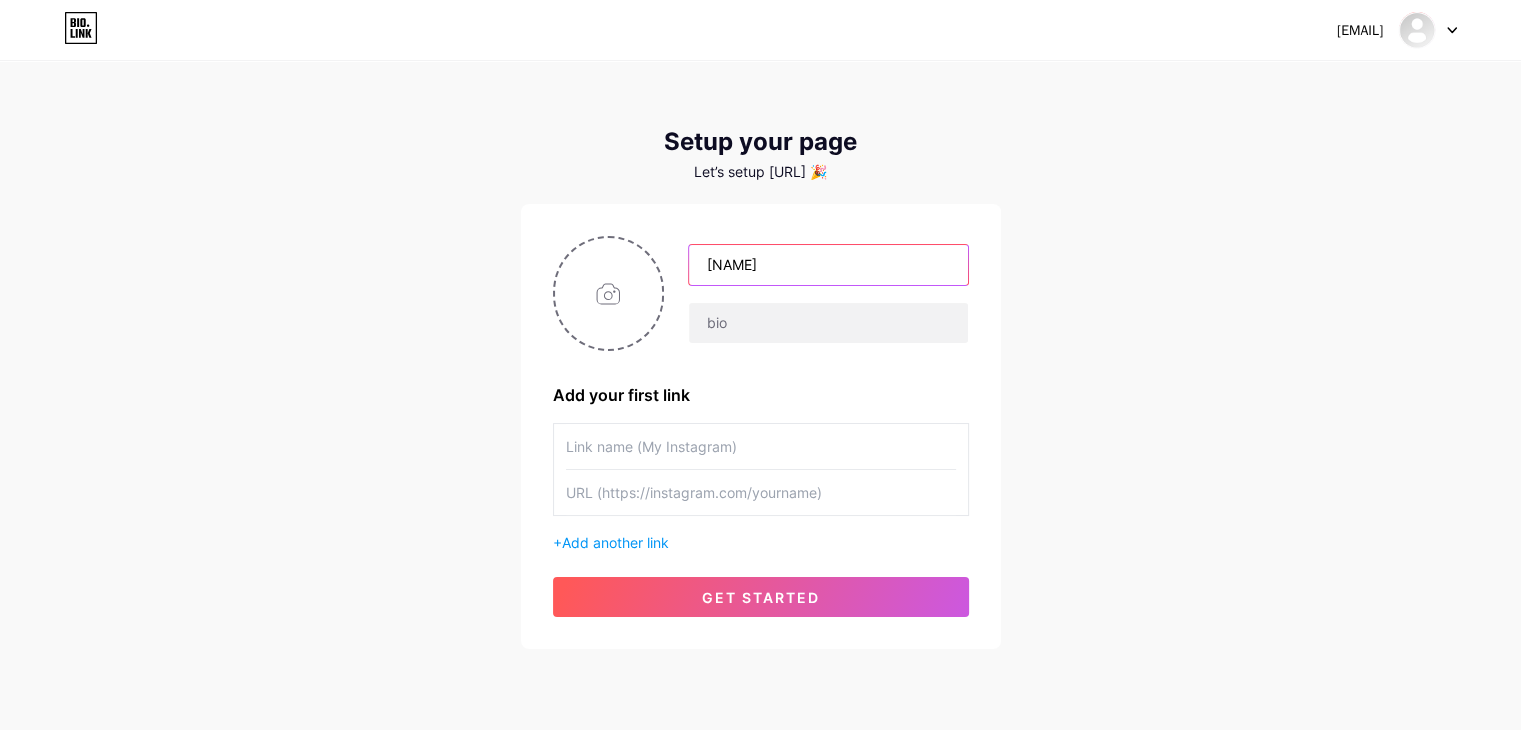 click on "[NAME]" at bounding box center (828, 265) 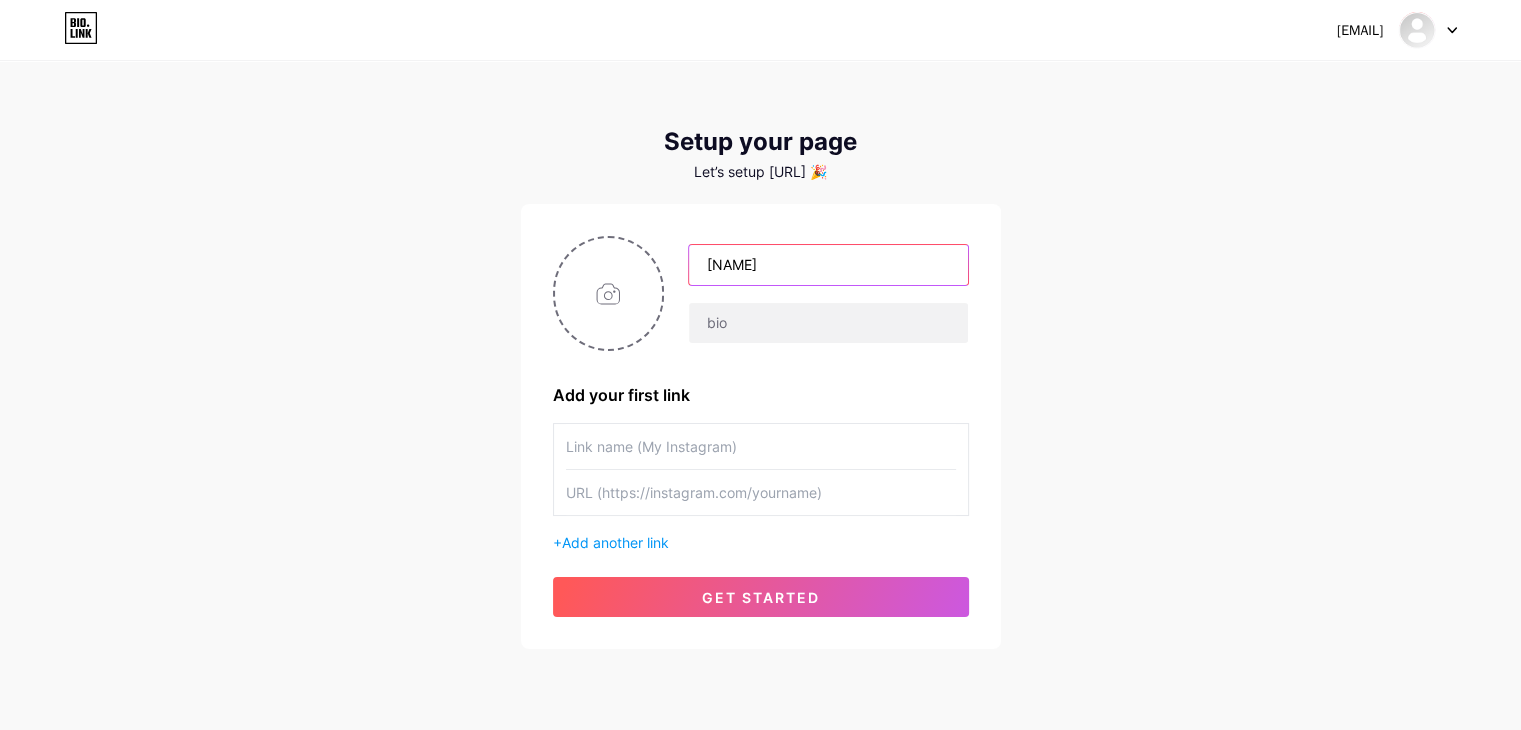 paste on "brightvisio" 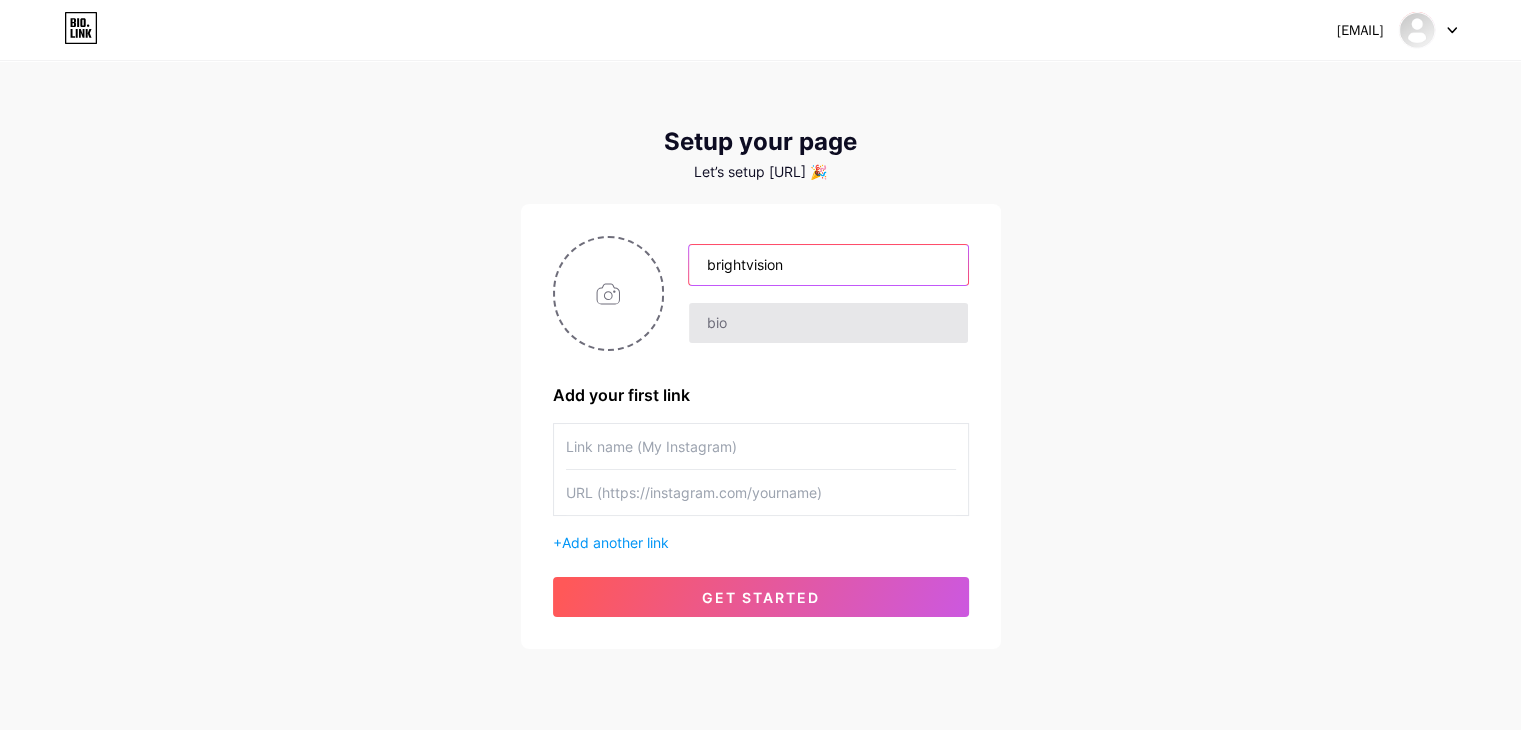 type on "brightvision" 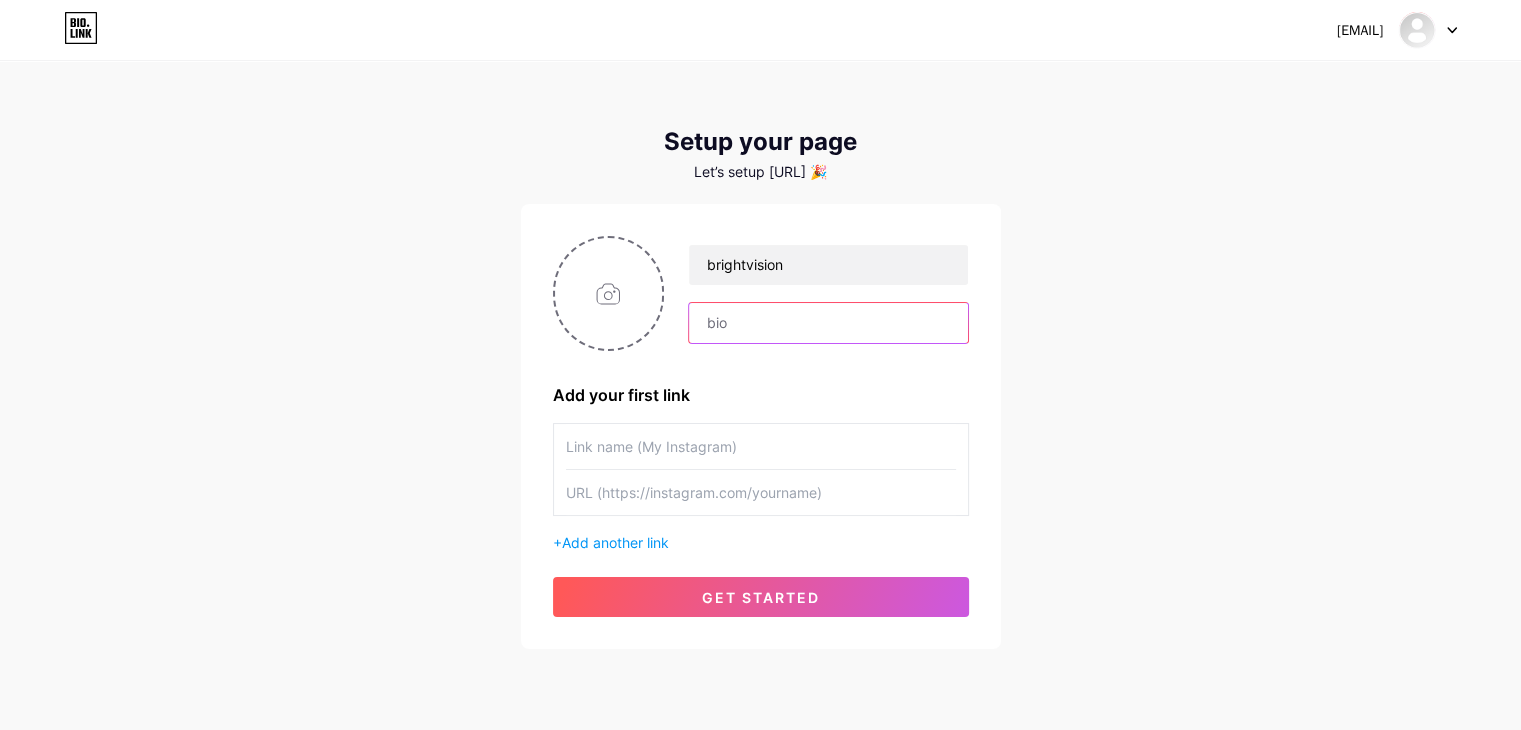click at bounding box center [828, 323] 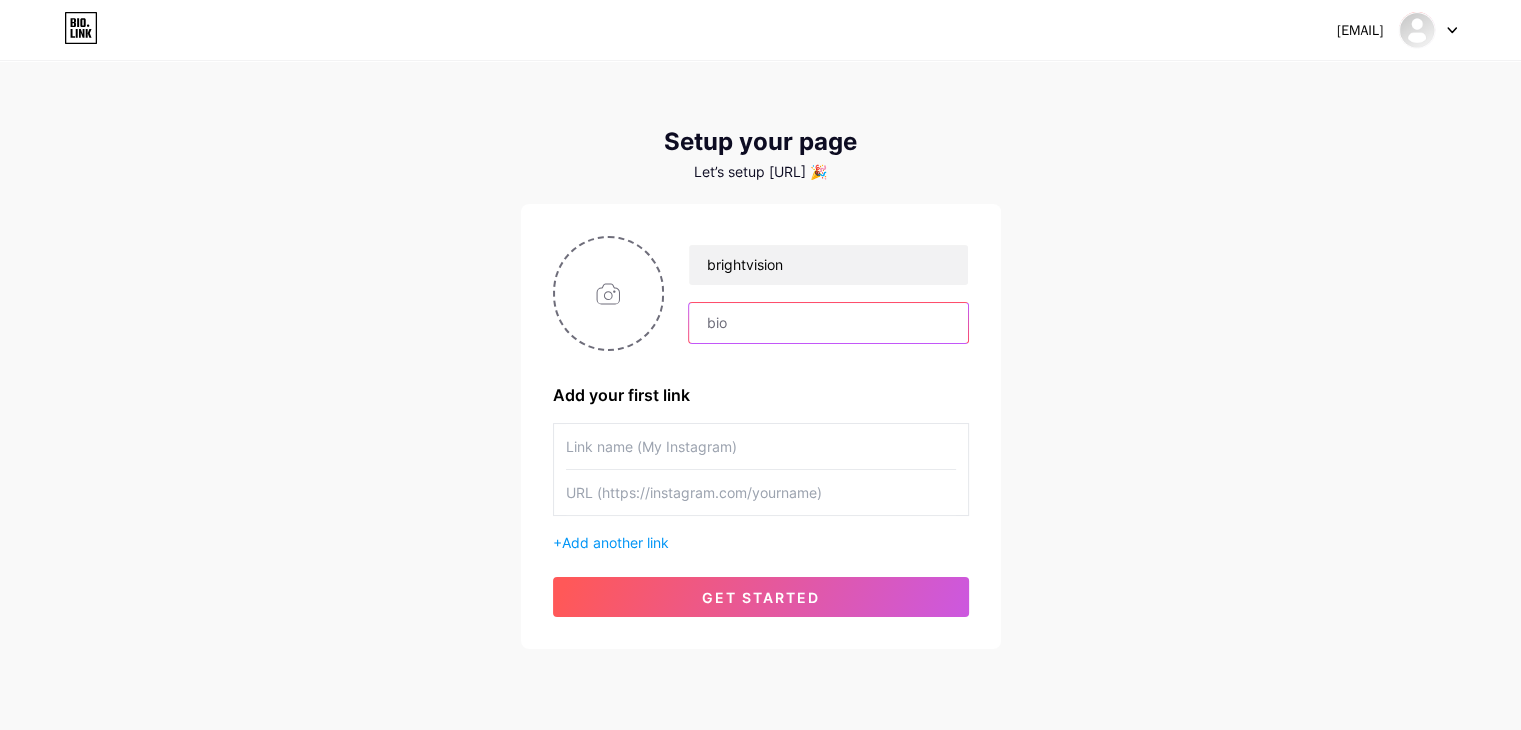 paste on "Building better teams, empowering vision 2030 INSPIRATION | EMPOWERMENT | COMMUNITY" 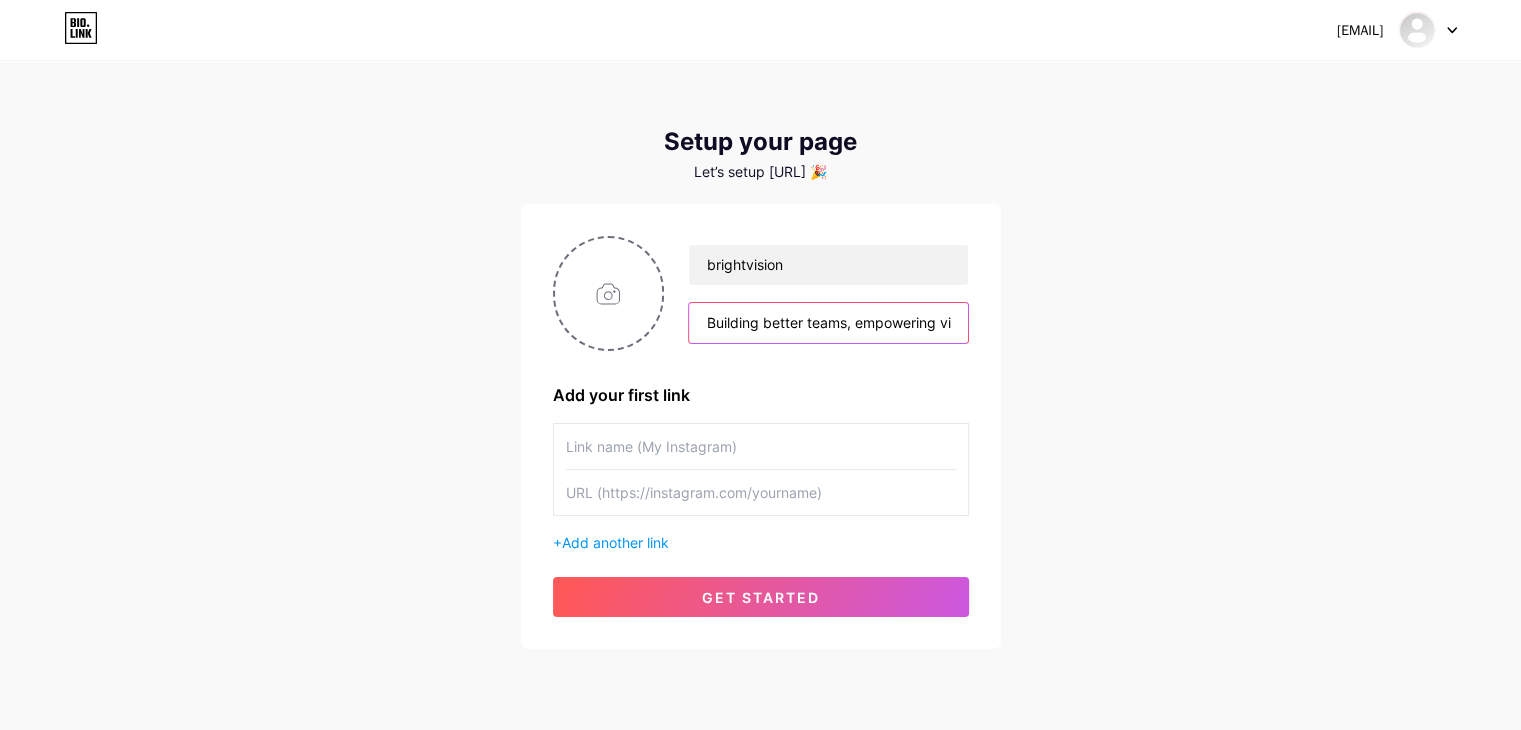 scroll, scrollTop: 0, scrollLeft: 382, axis: horizontal 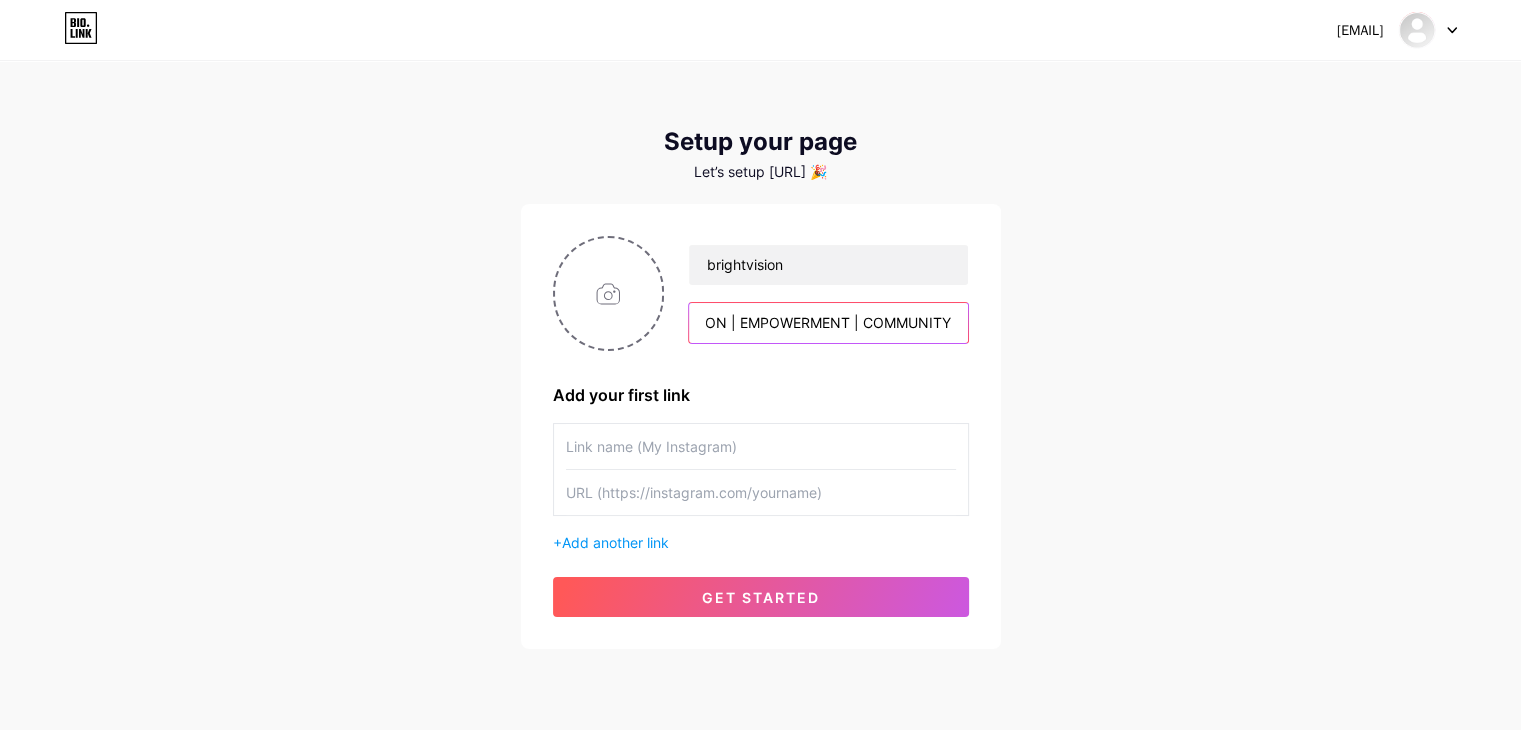 type on "Building better teams, empowering vision 2030 INSPIRATION | EMPOWERMENT | COMMUNITY" 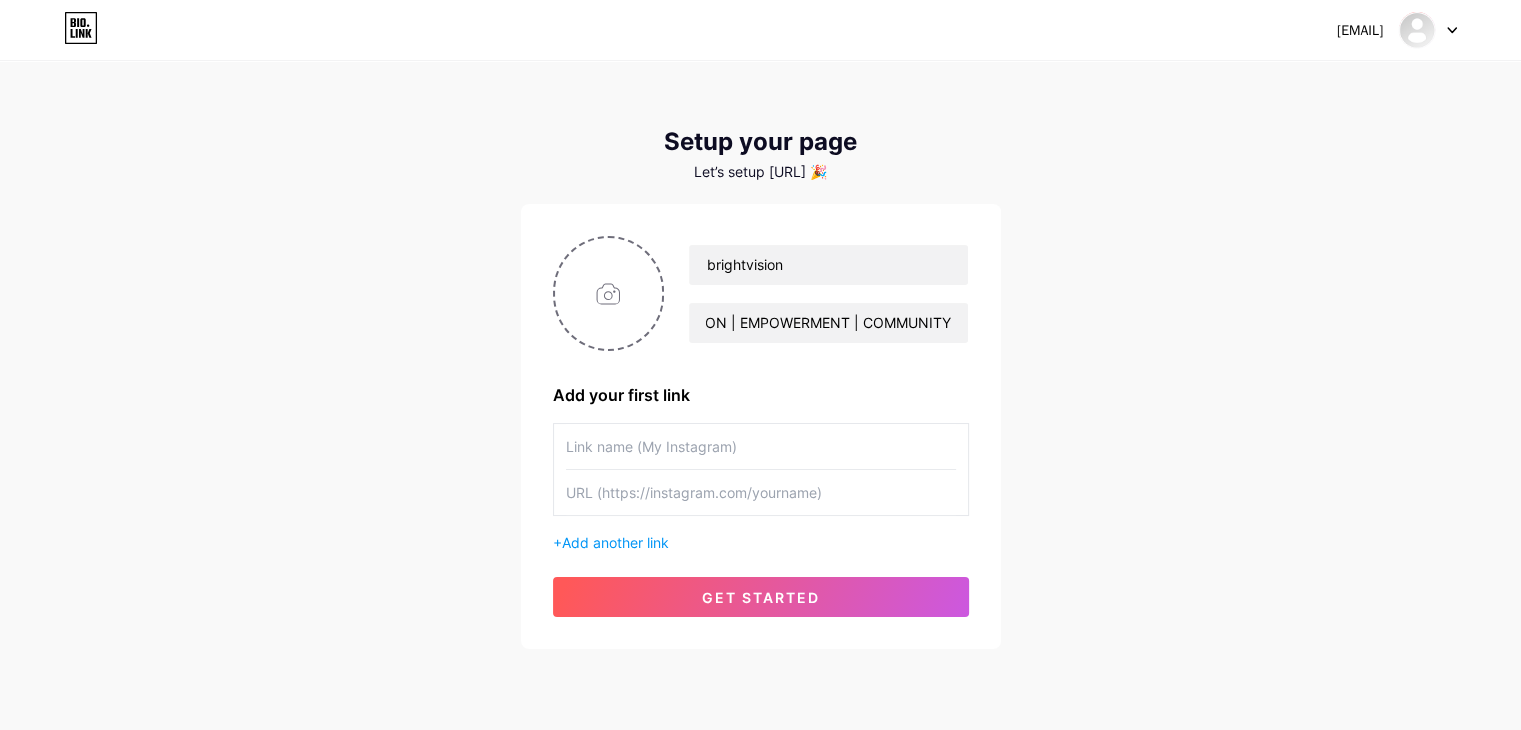 click at bounding box center (761, 446) 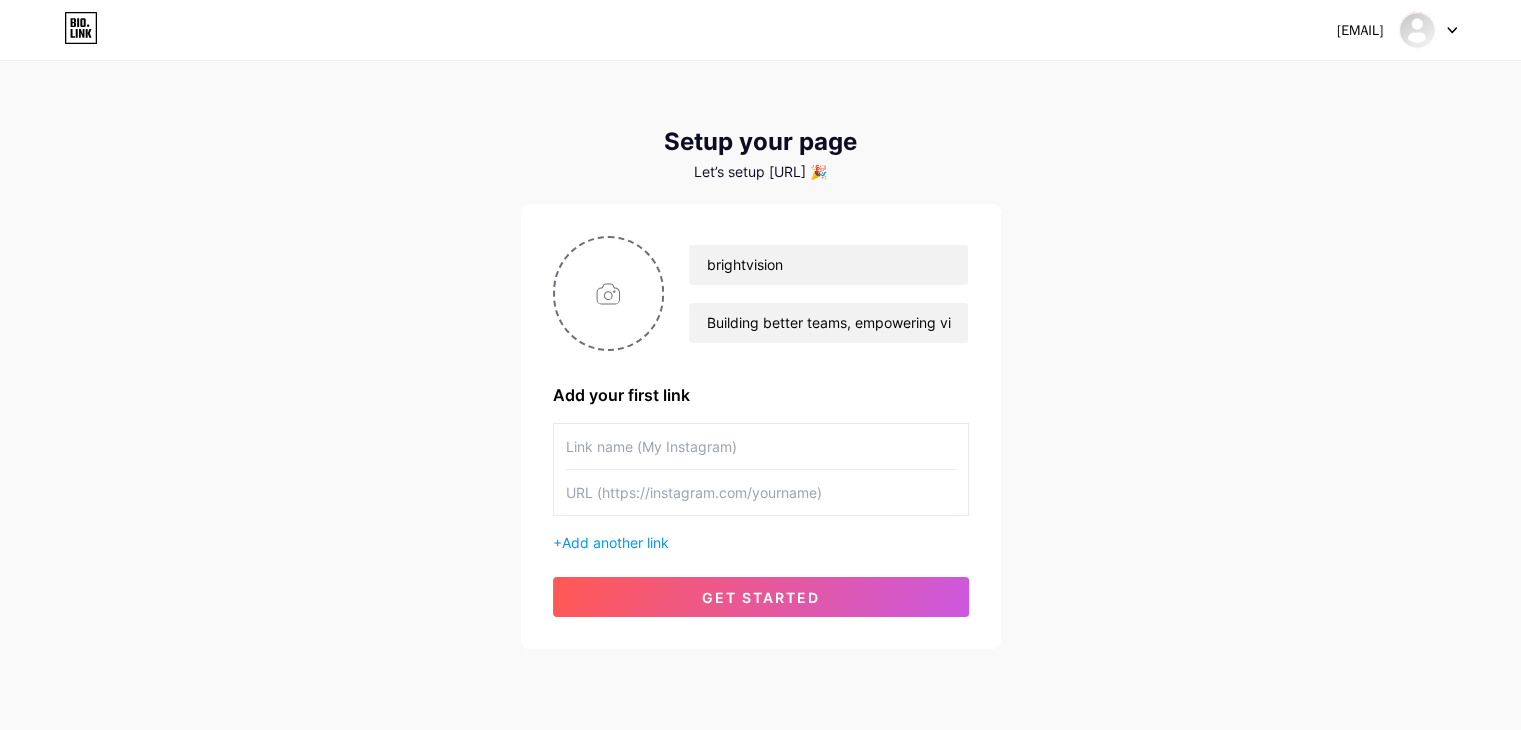 paste on "[URL]" 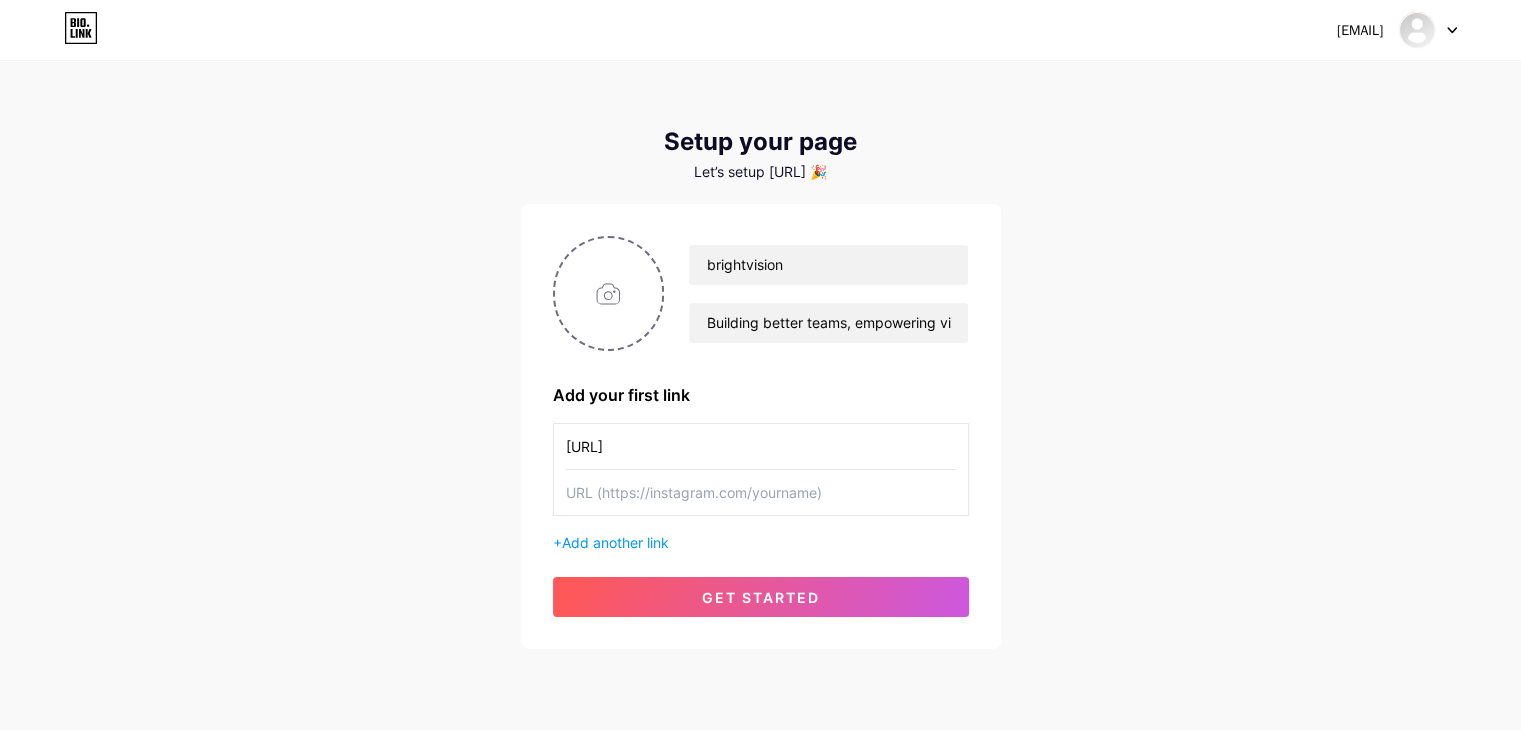 scroll, scrollTop: 0, scrollLeft: 176, axis: horizontal 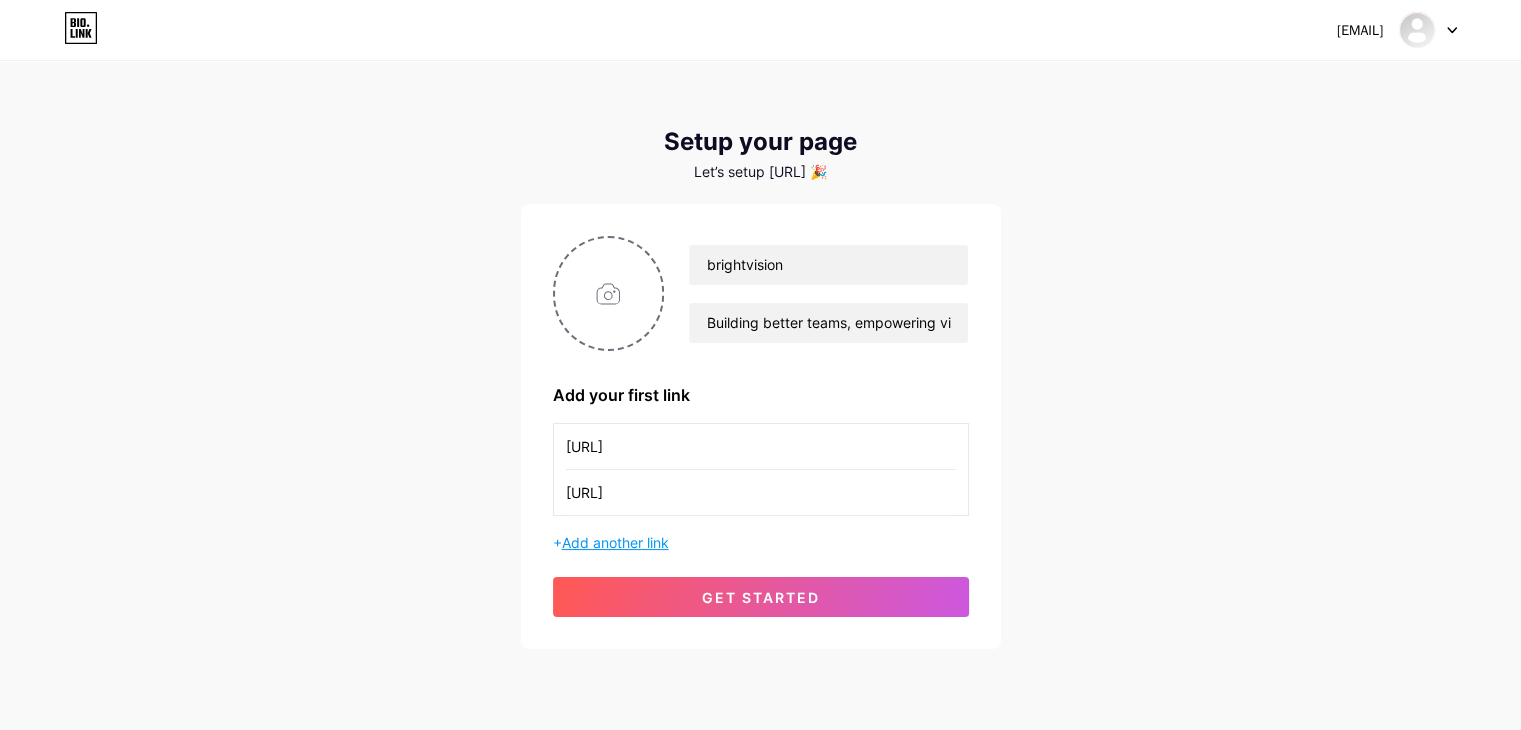 type on "[URL]" 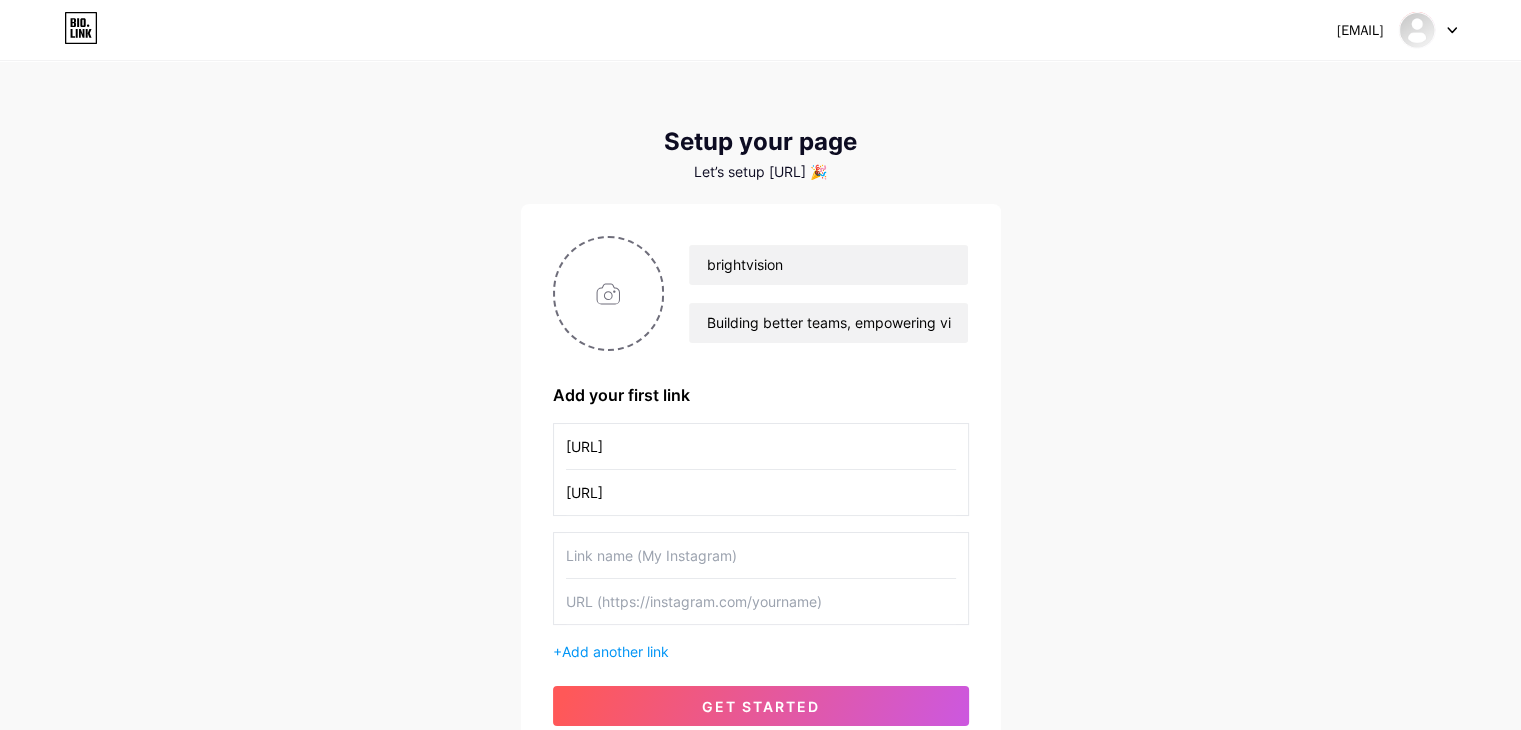 click on "[URL]" at bounding box center [761, 446] 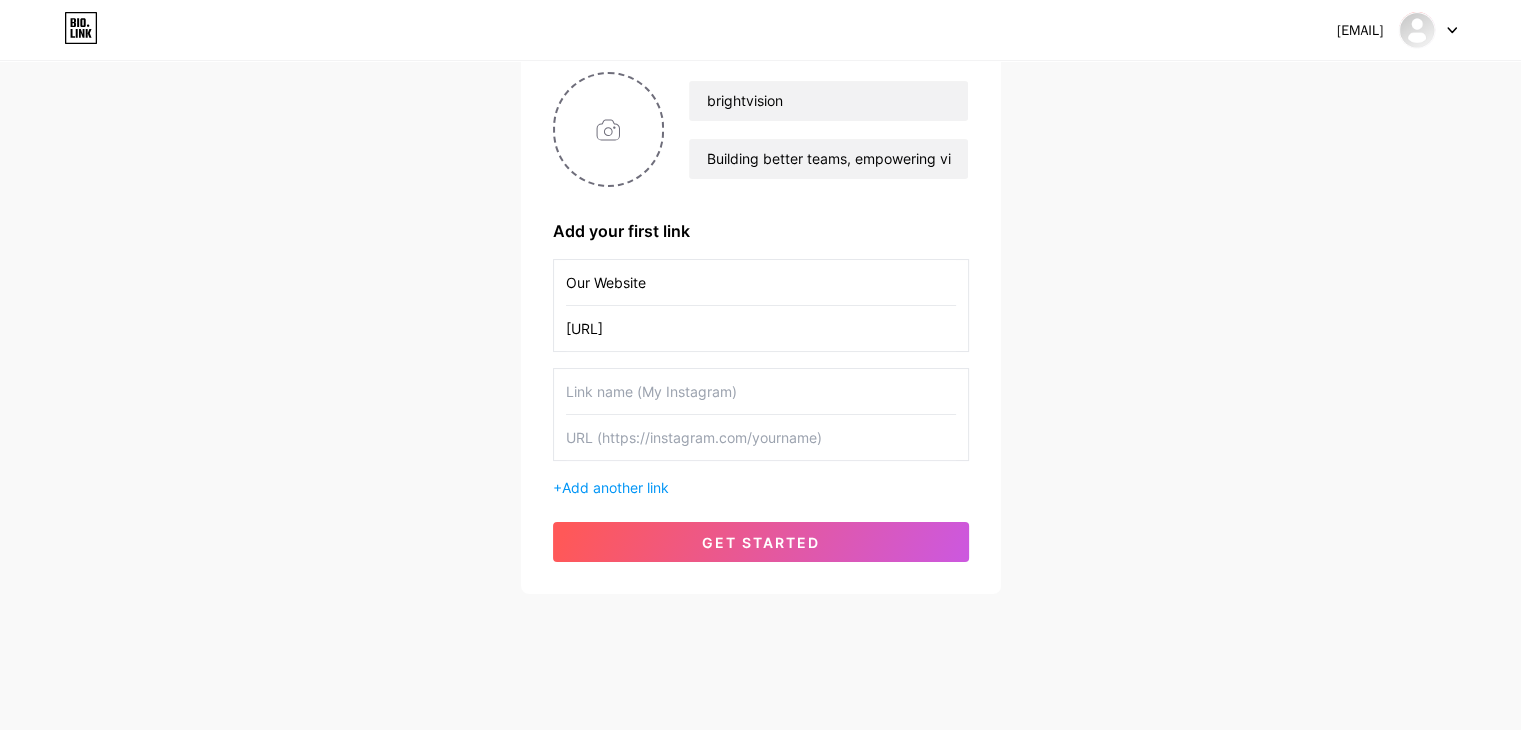 scroll, scrollTop: 171, scrollLeft: 0, axis: vertical 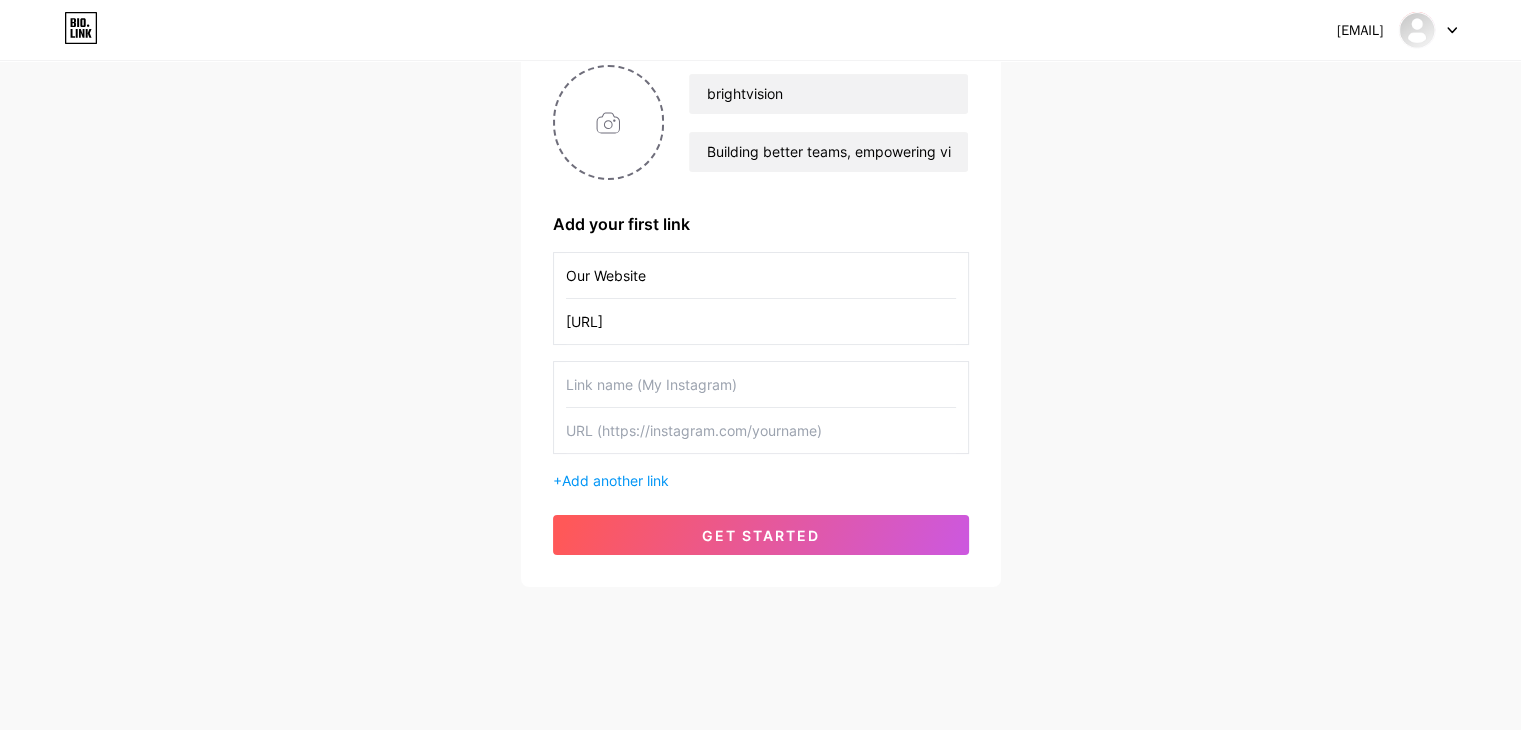 type on "Our Website" 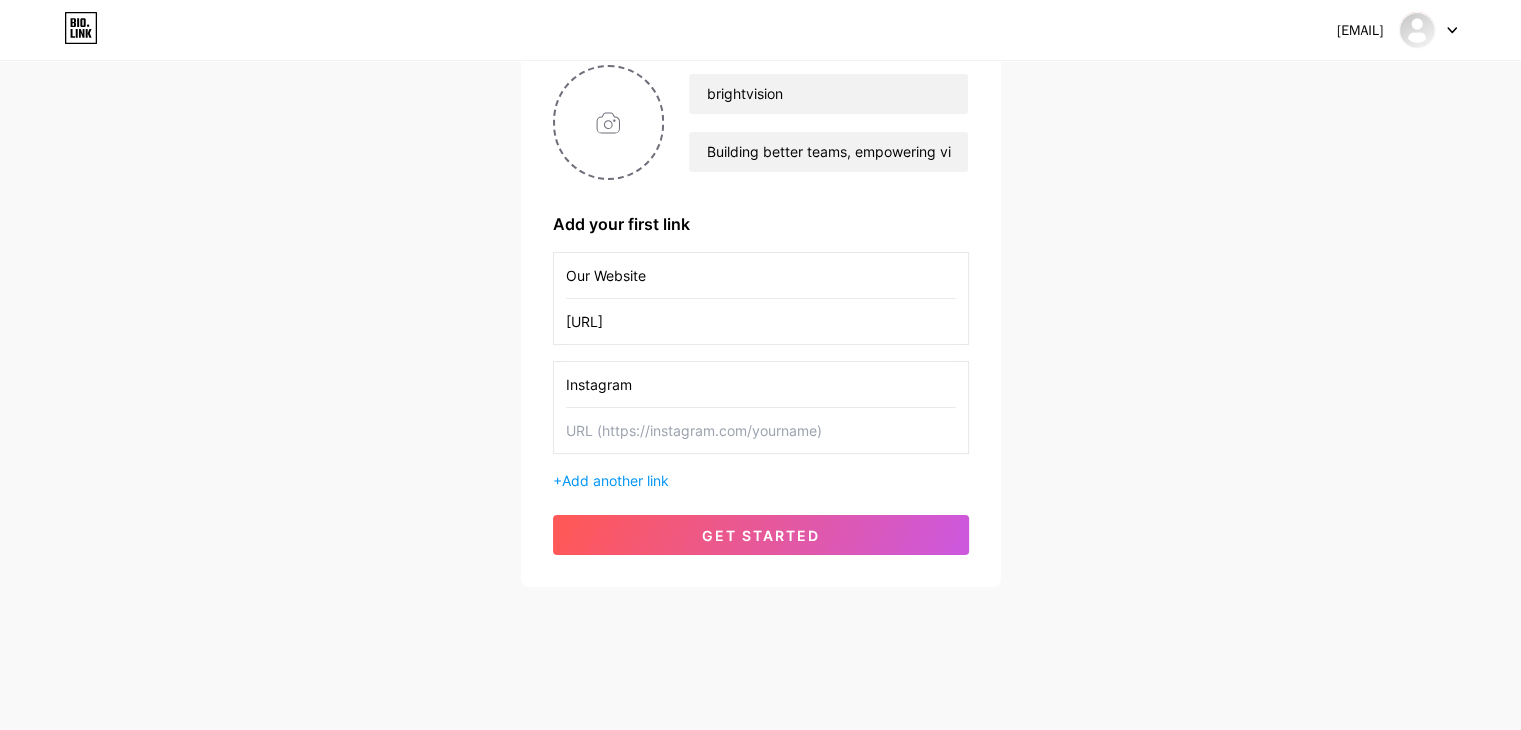 type on "Instagram" 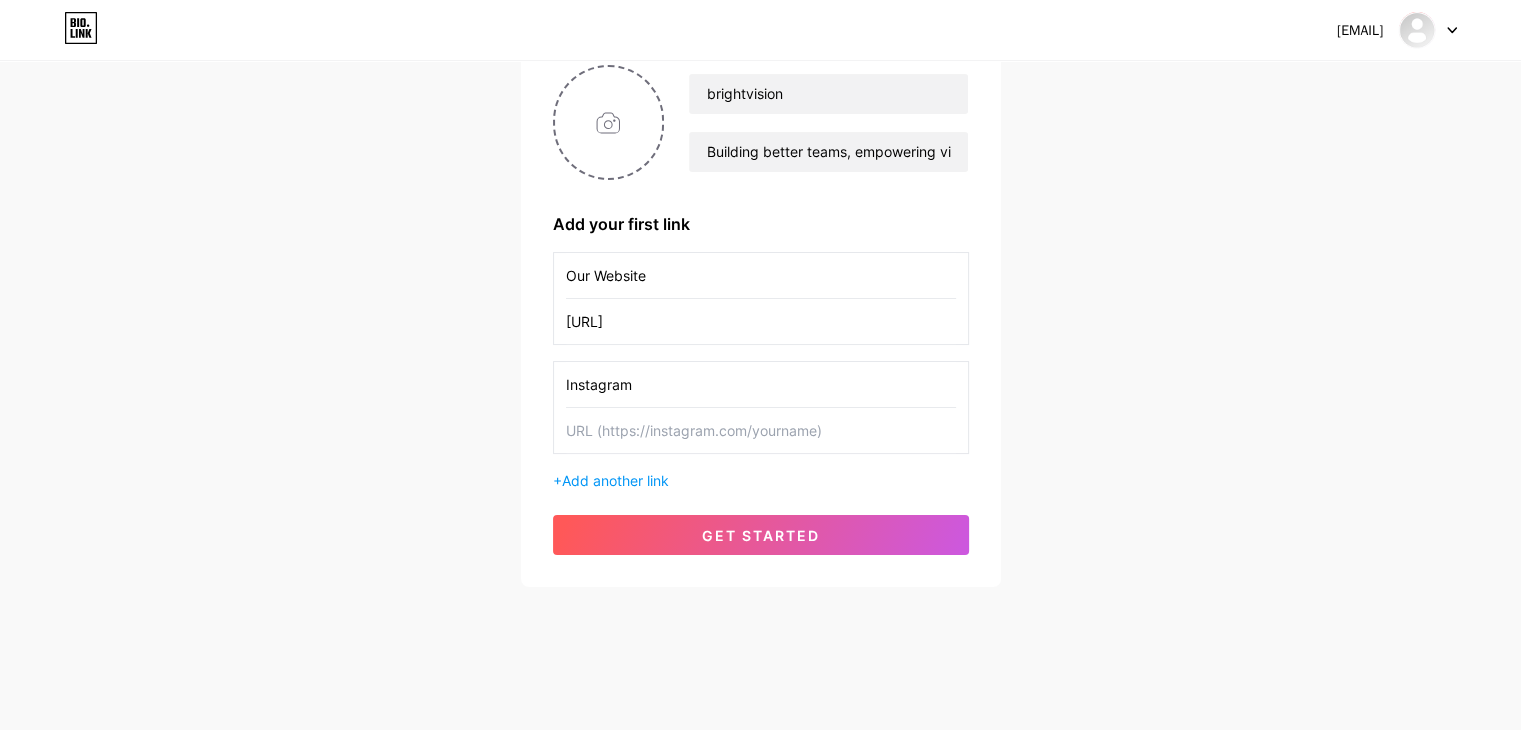 click at bounding box center (761, 430) 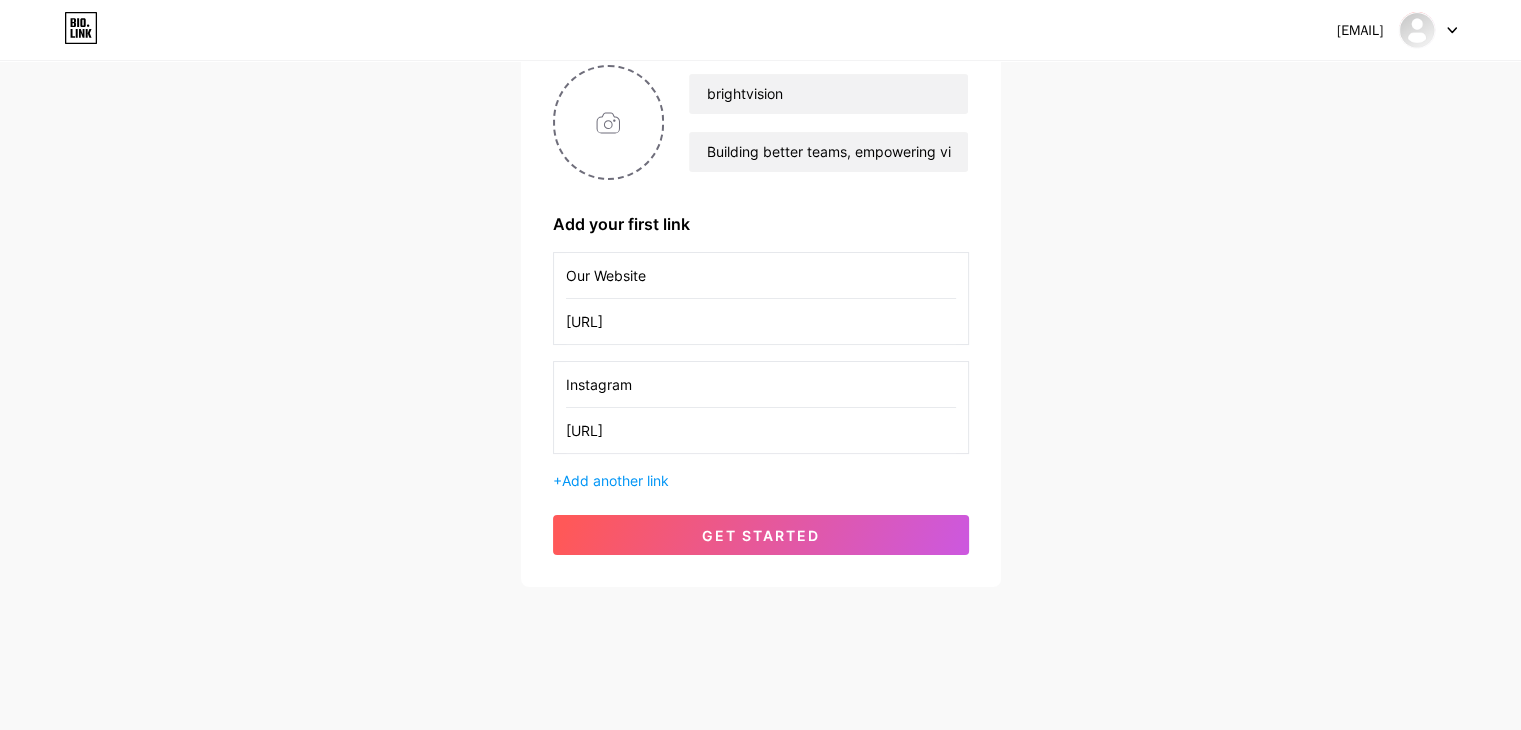 scroll, scrollTop: 0, scrollLeft: 176, axis: horizontal 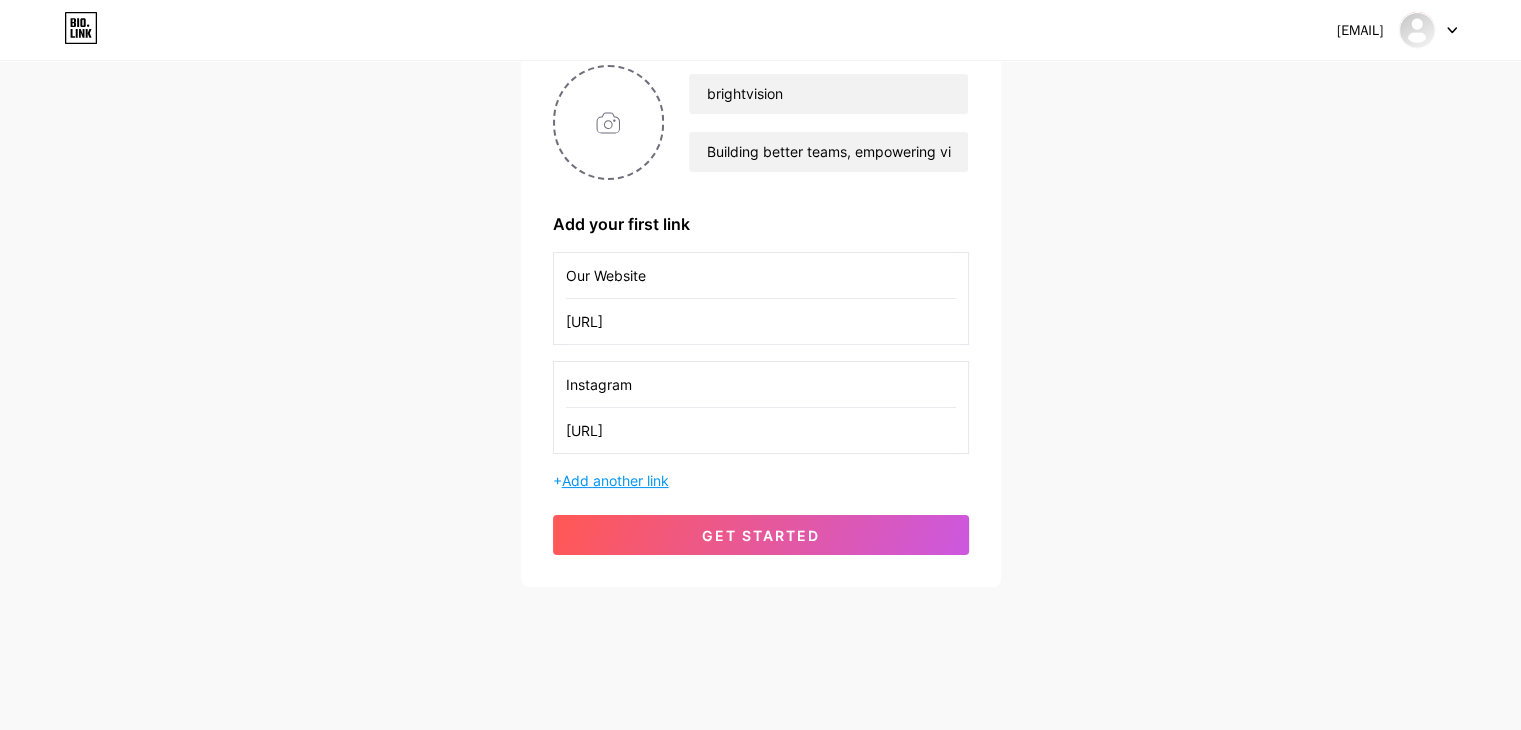 type on "[URL]" 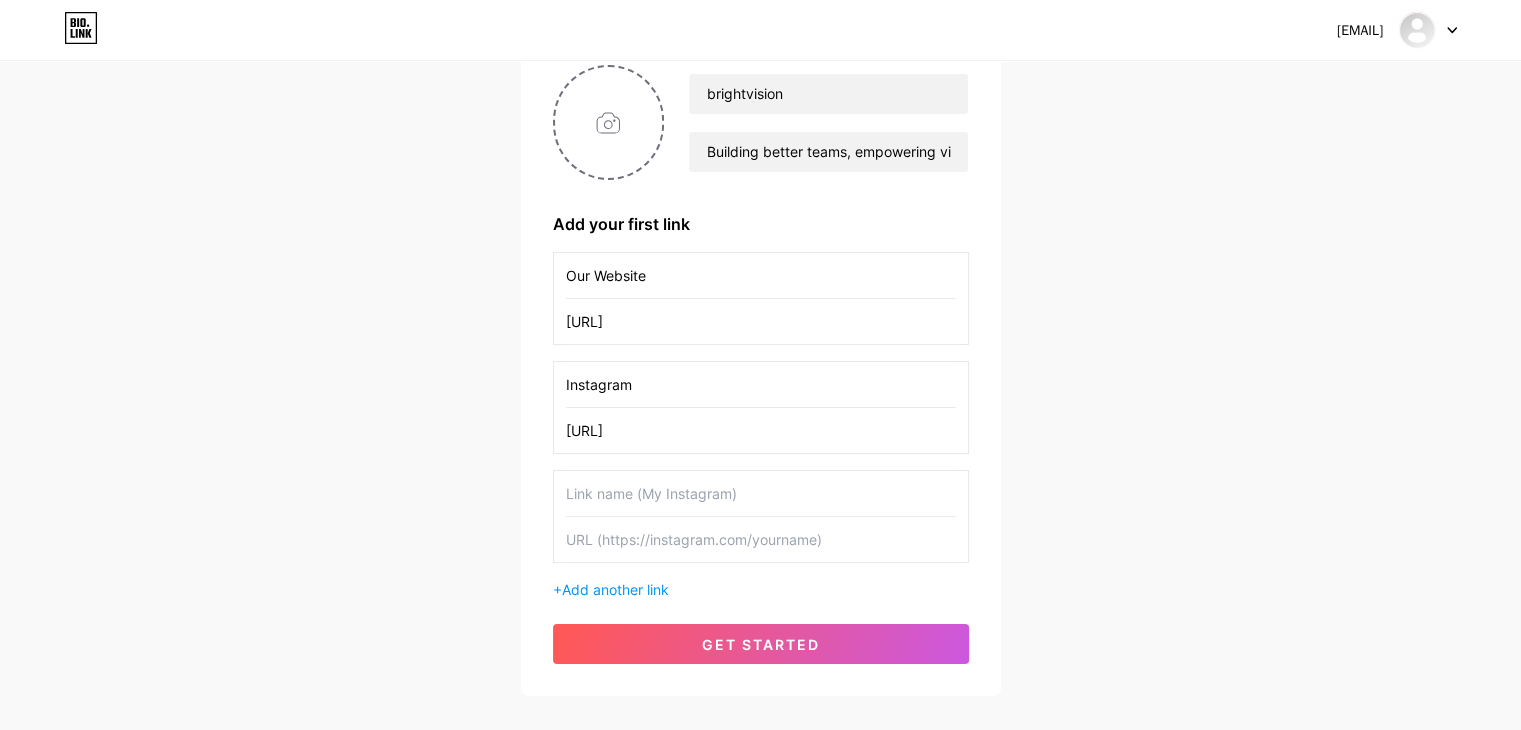 click at bounding box center (761, 493) 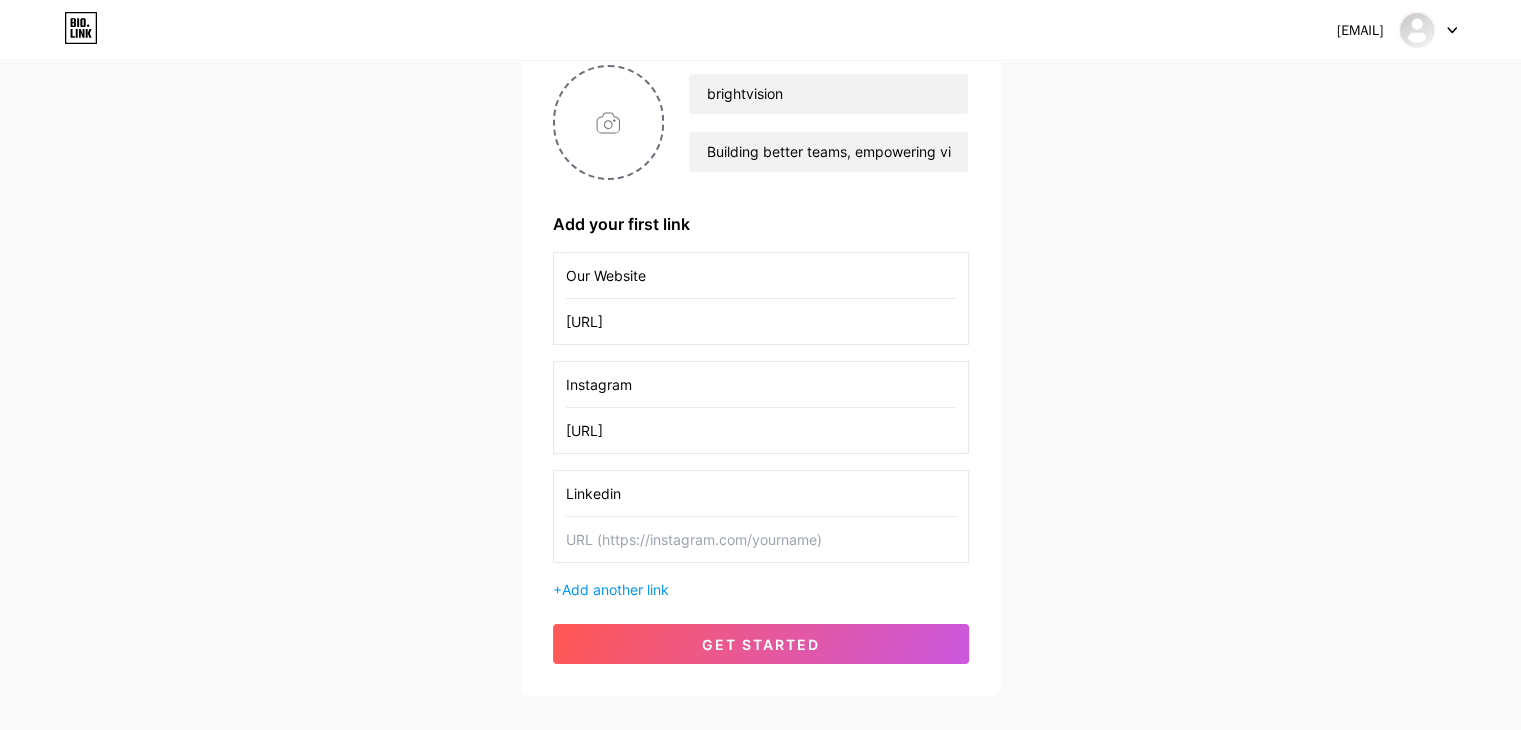 type on "Linkedin" 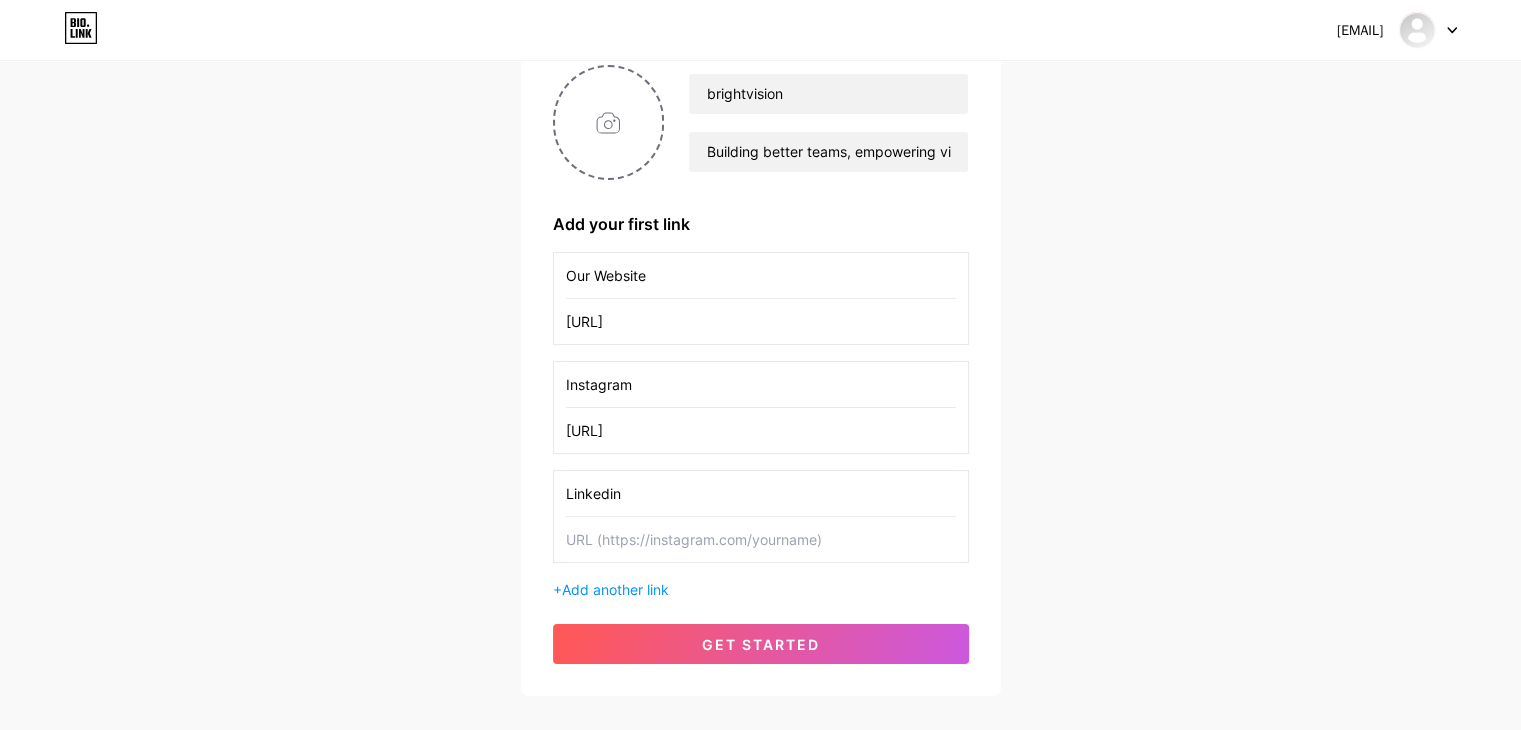 click at bounding box center [761, 539] 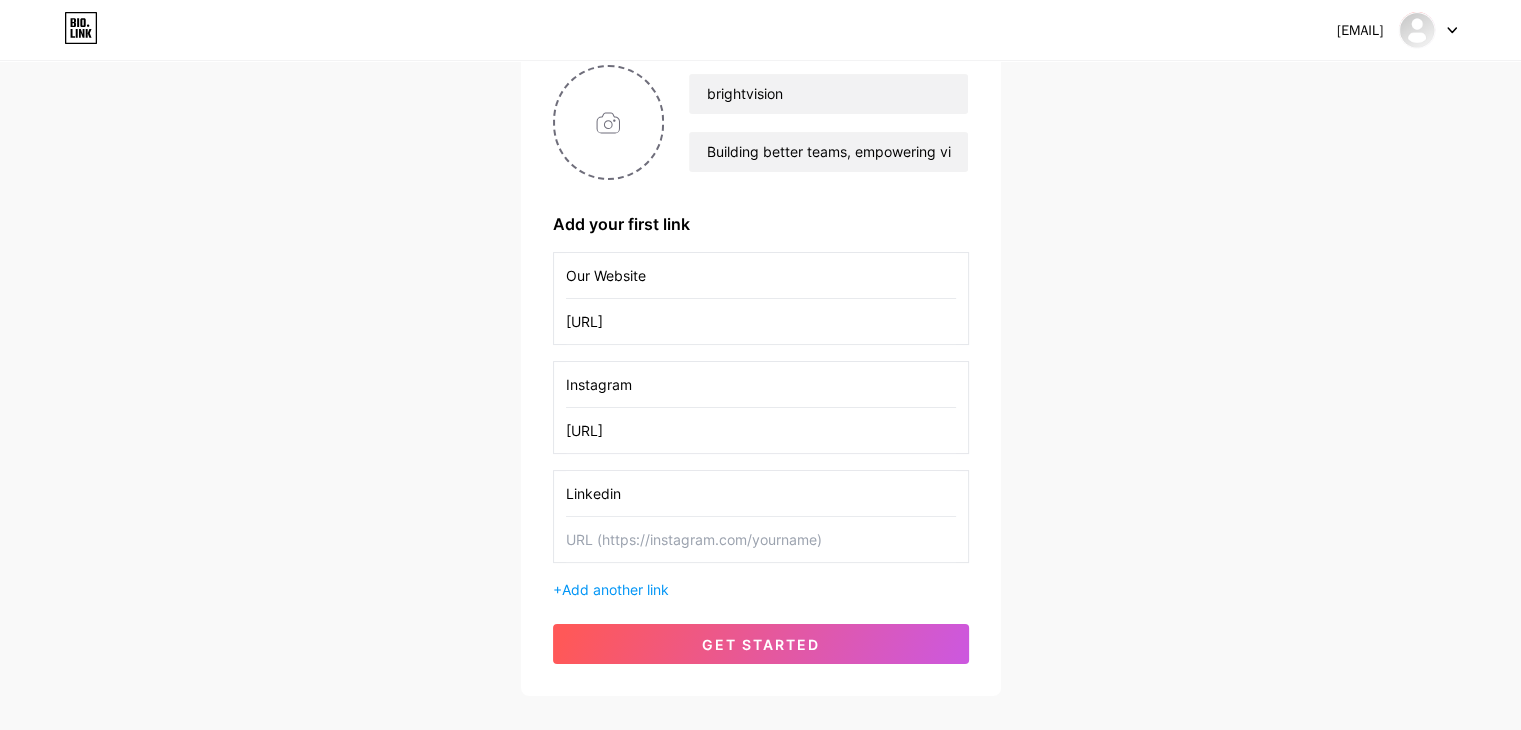 paste on "[URL]" 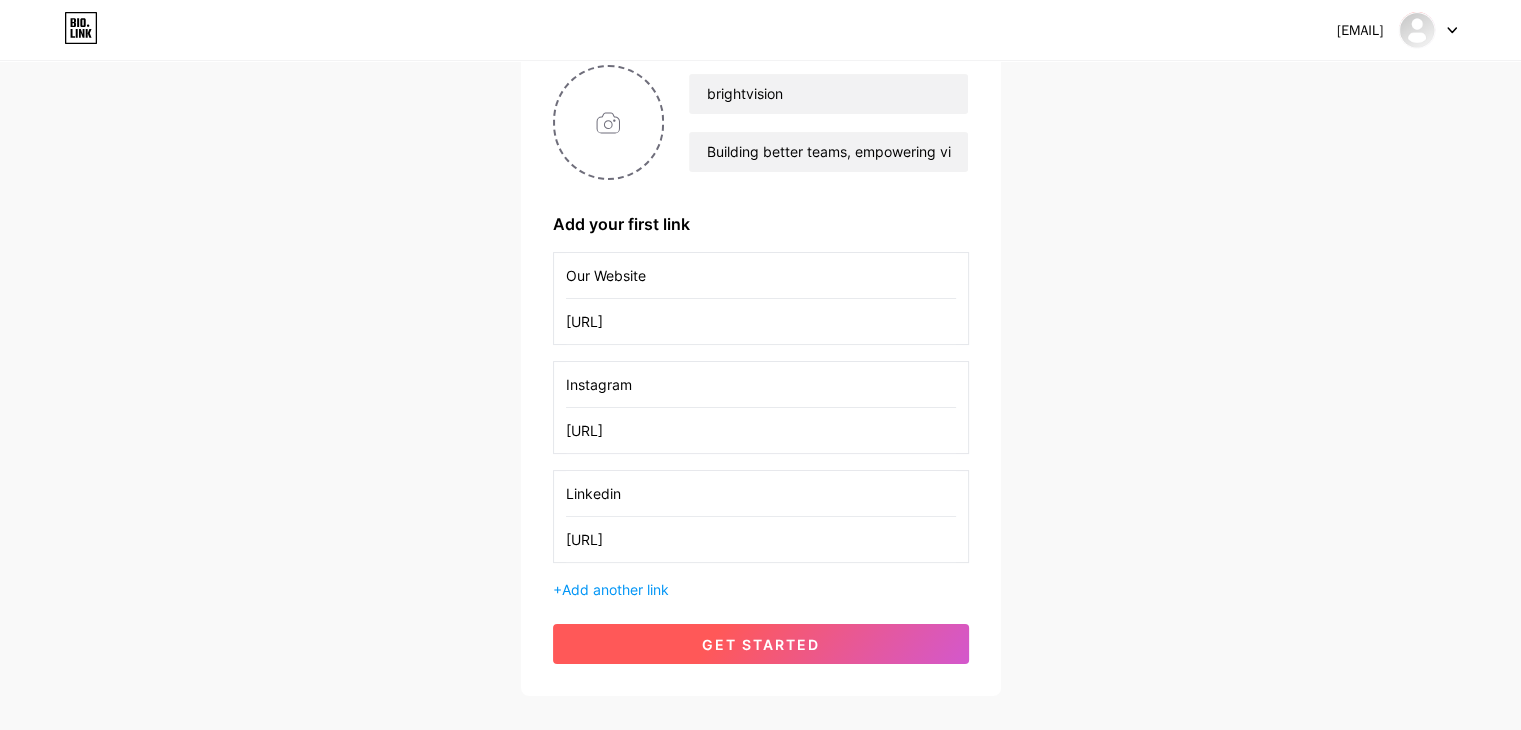 type on "[URL]" 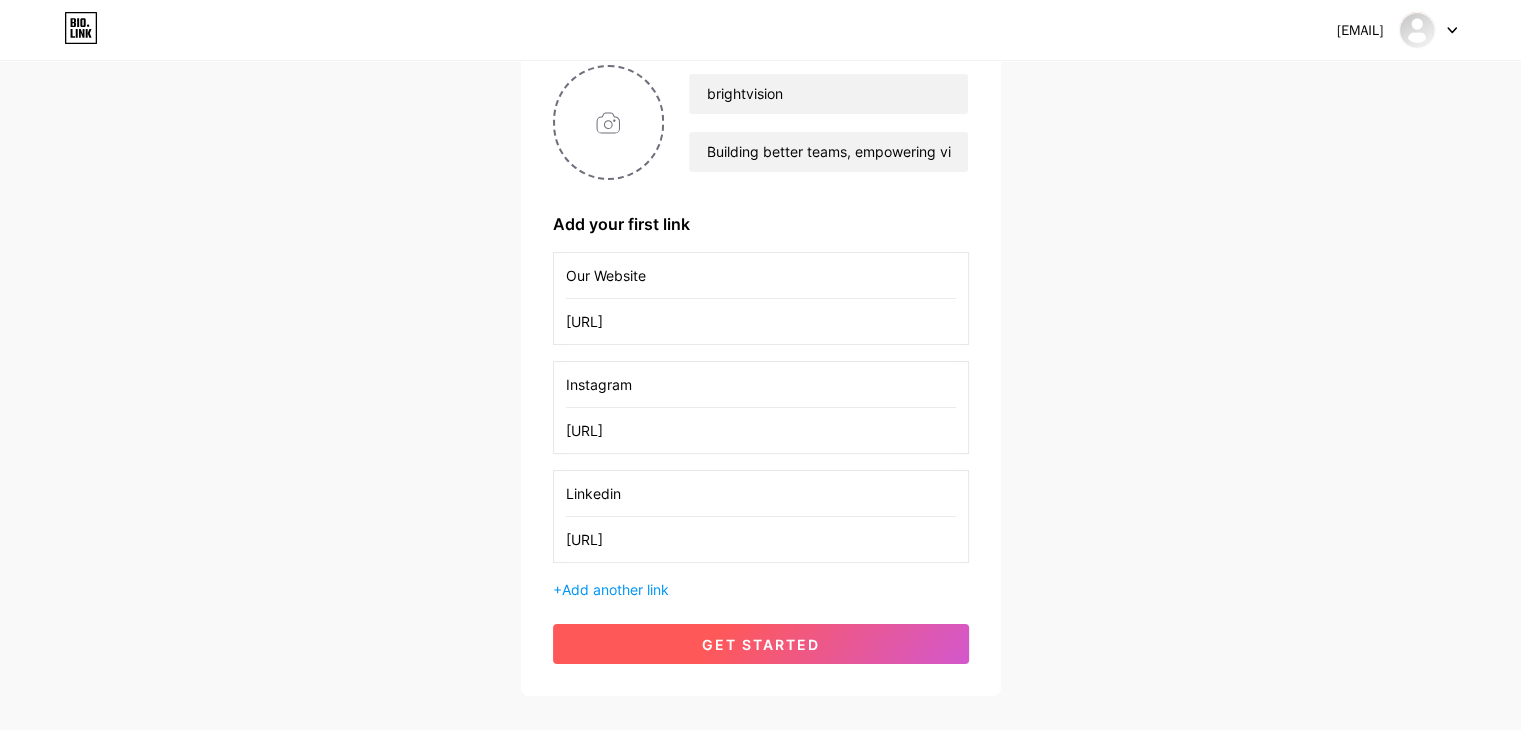 click on "get started" at bounding box center [761, 644] 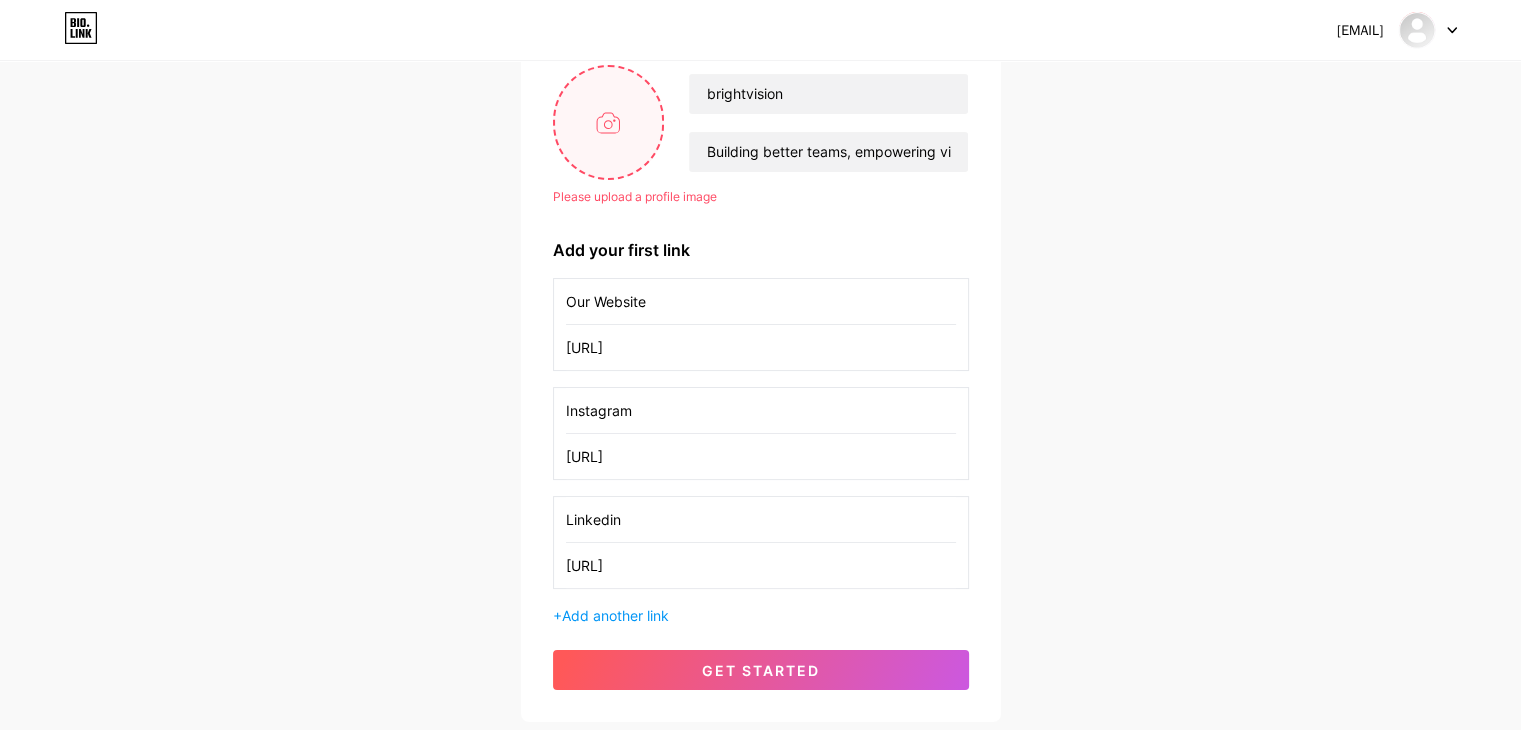 click at bounding box center (609, 122) 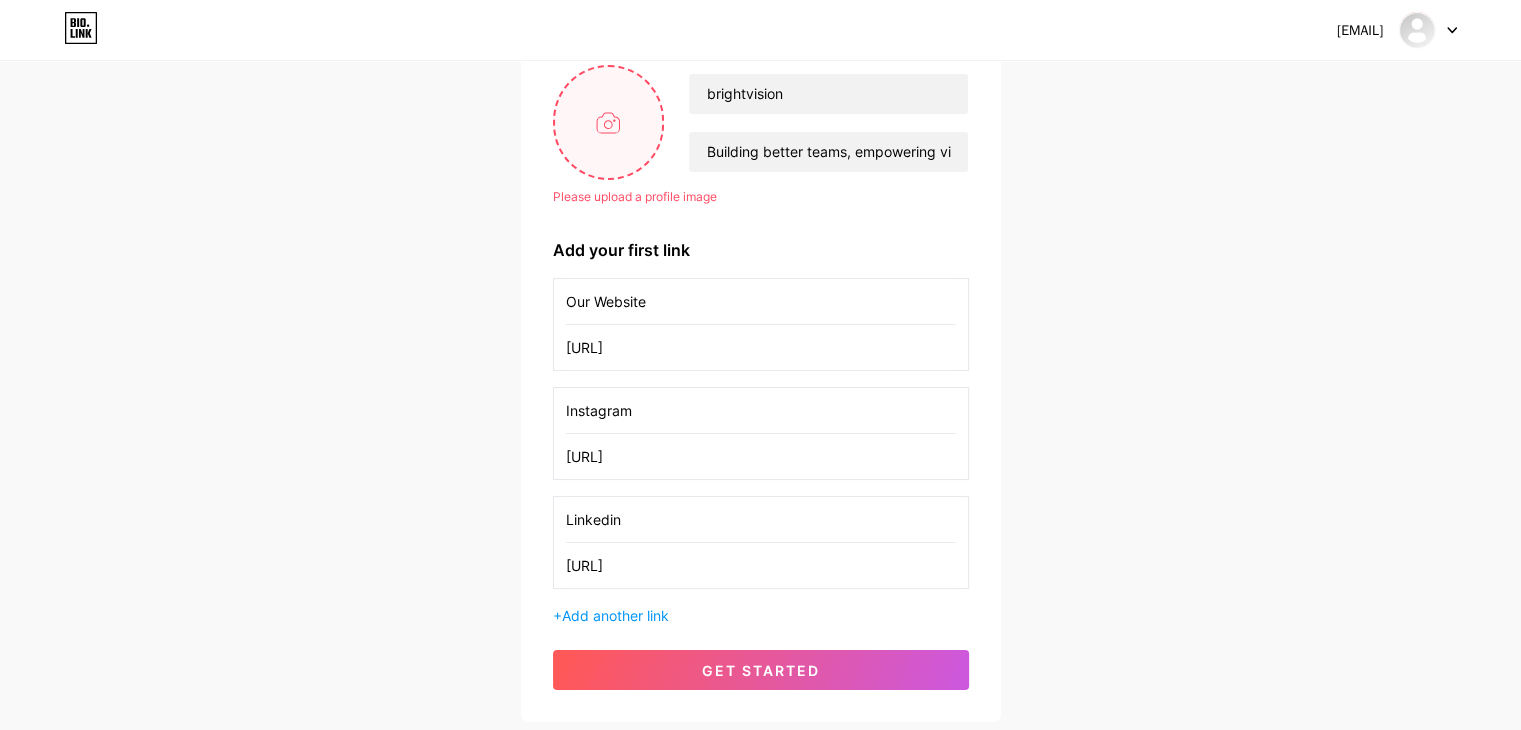 click at bounding box center (609, 122) 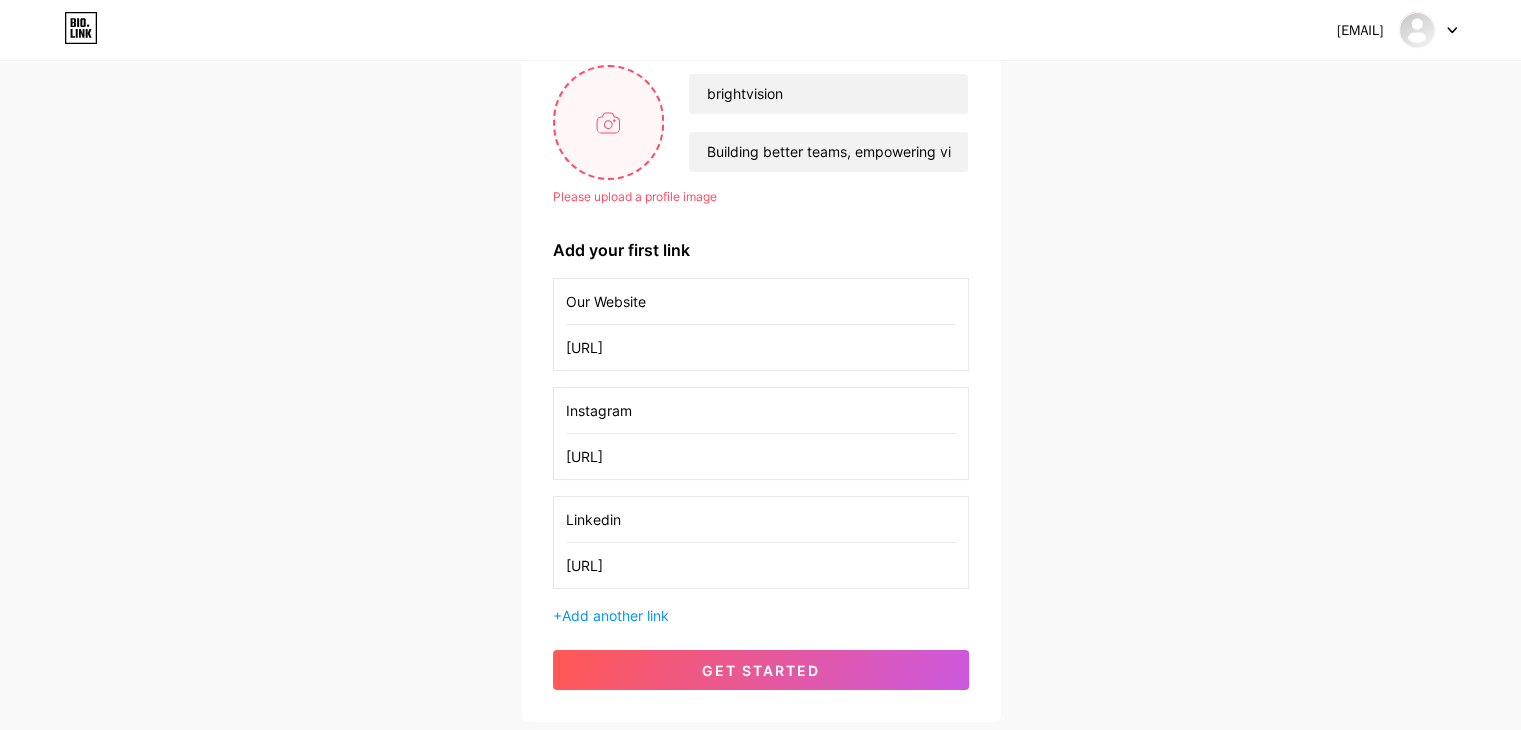 type on "C:\fakepath\bv.png" 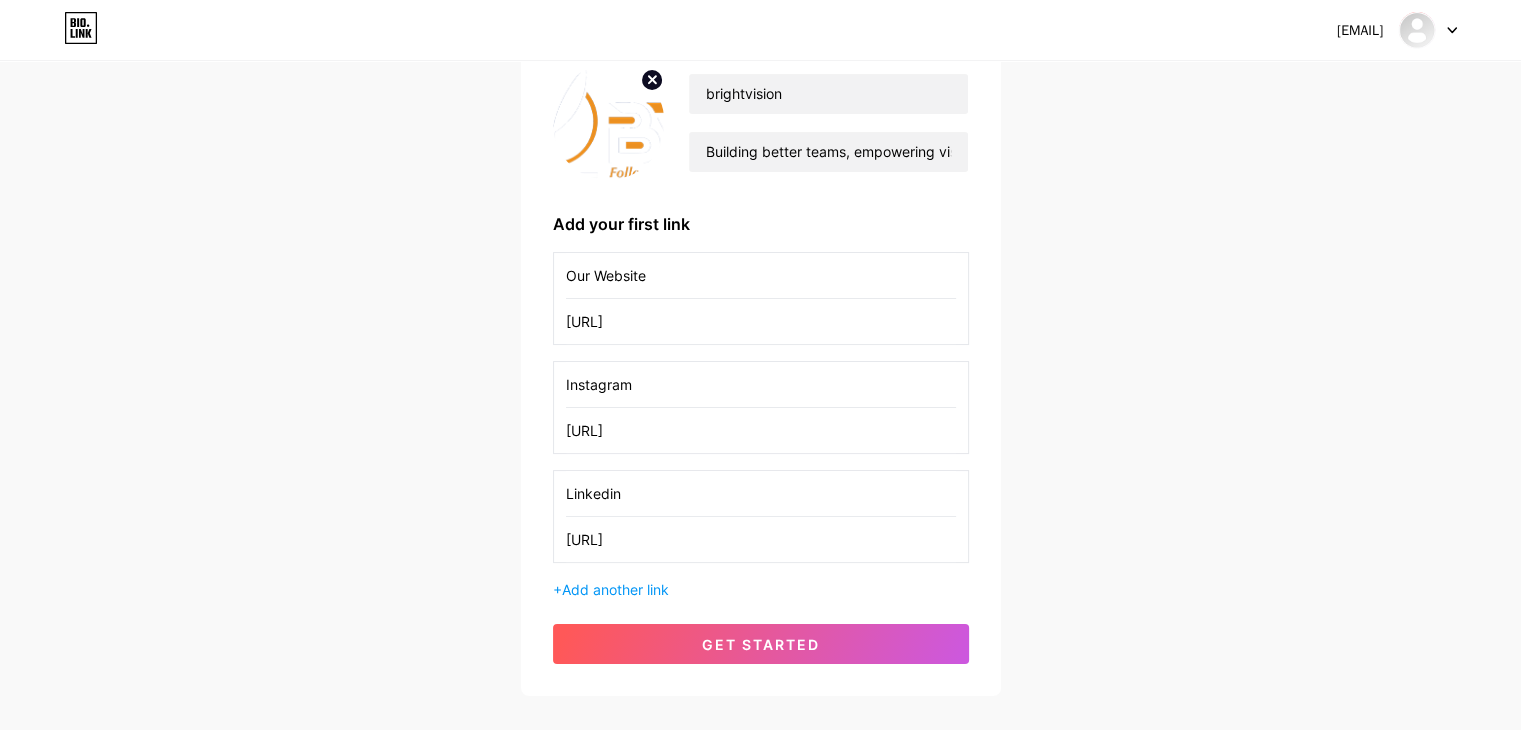 click 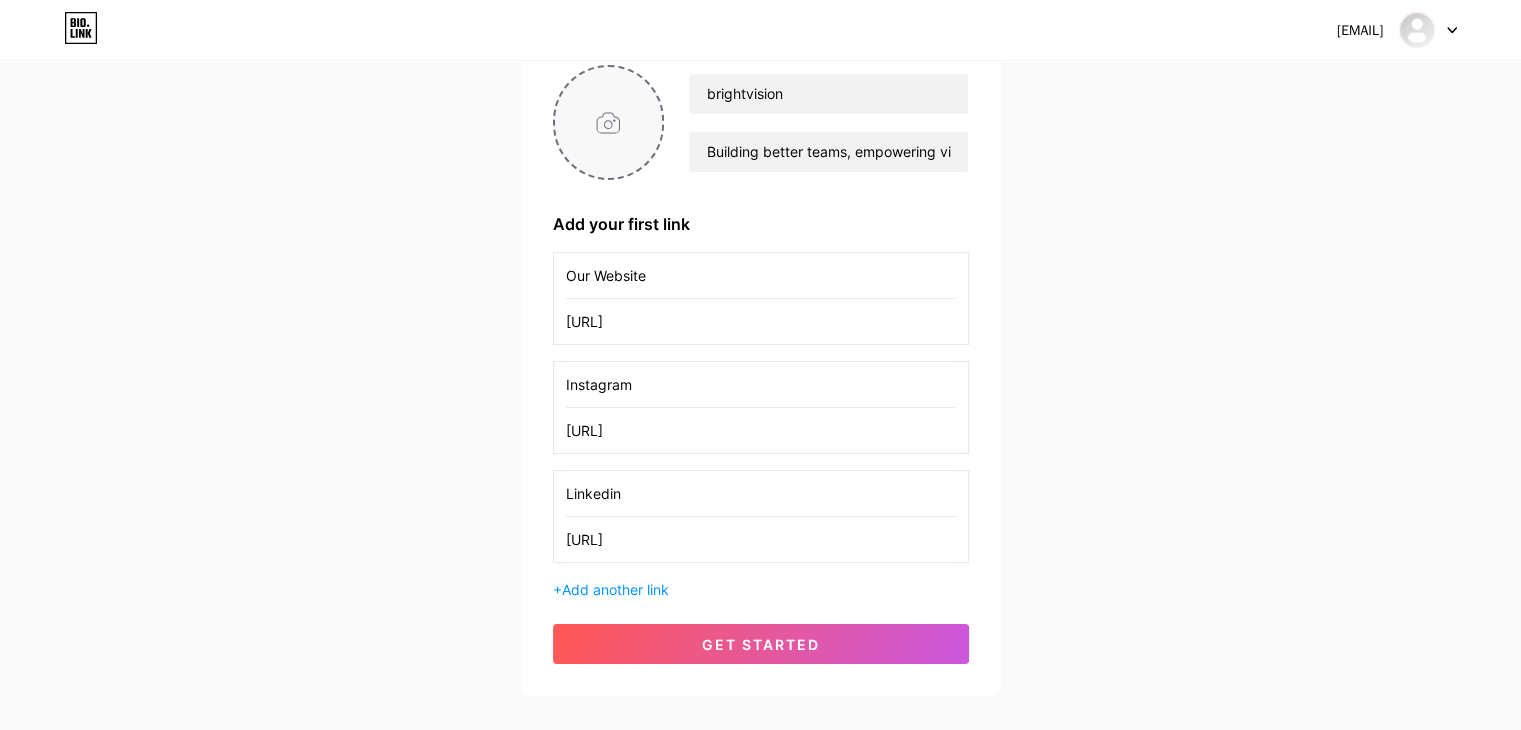 click at bounding box center [609, 122] 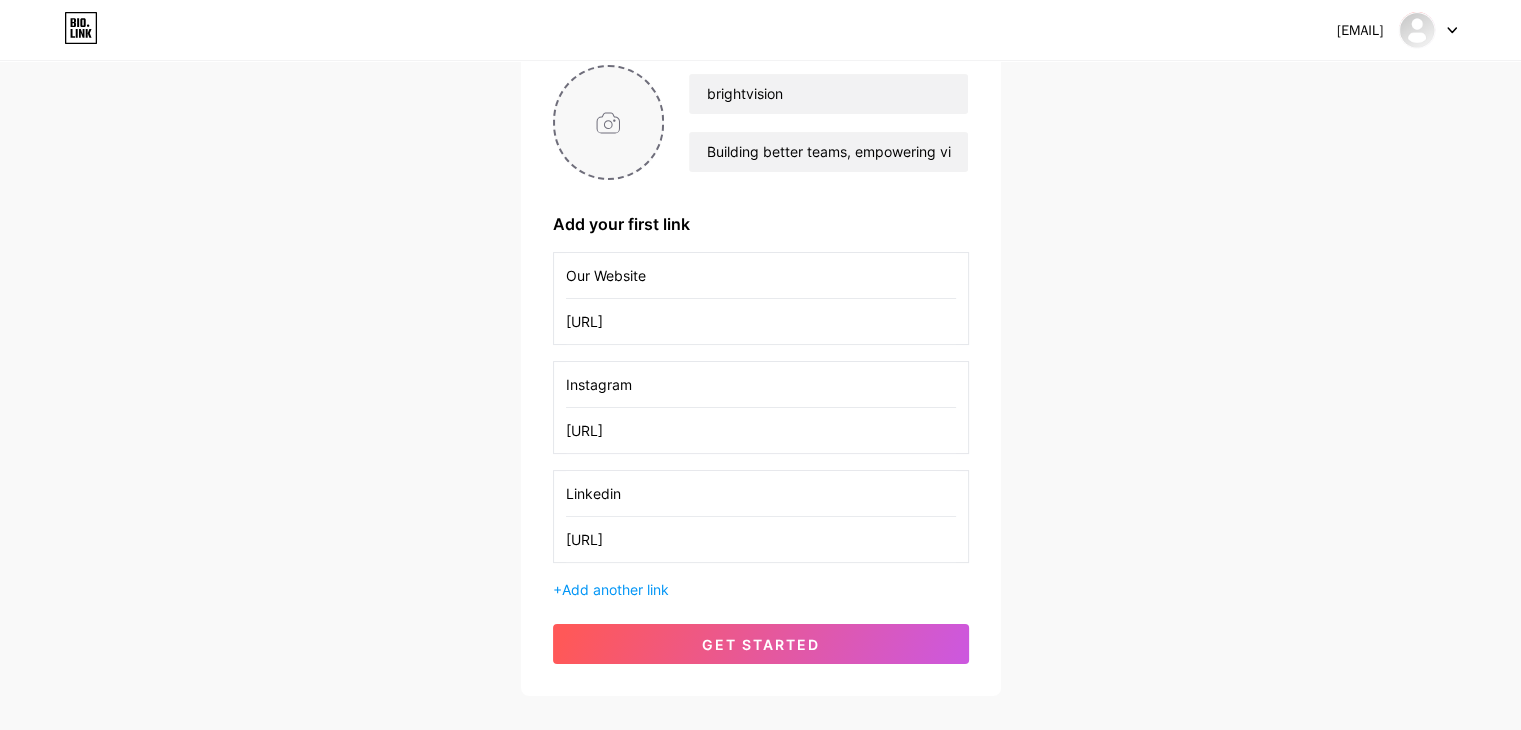 type on "C:\fakepath\bv.png" 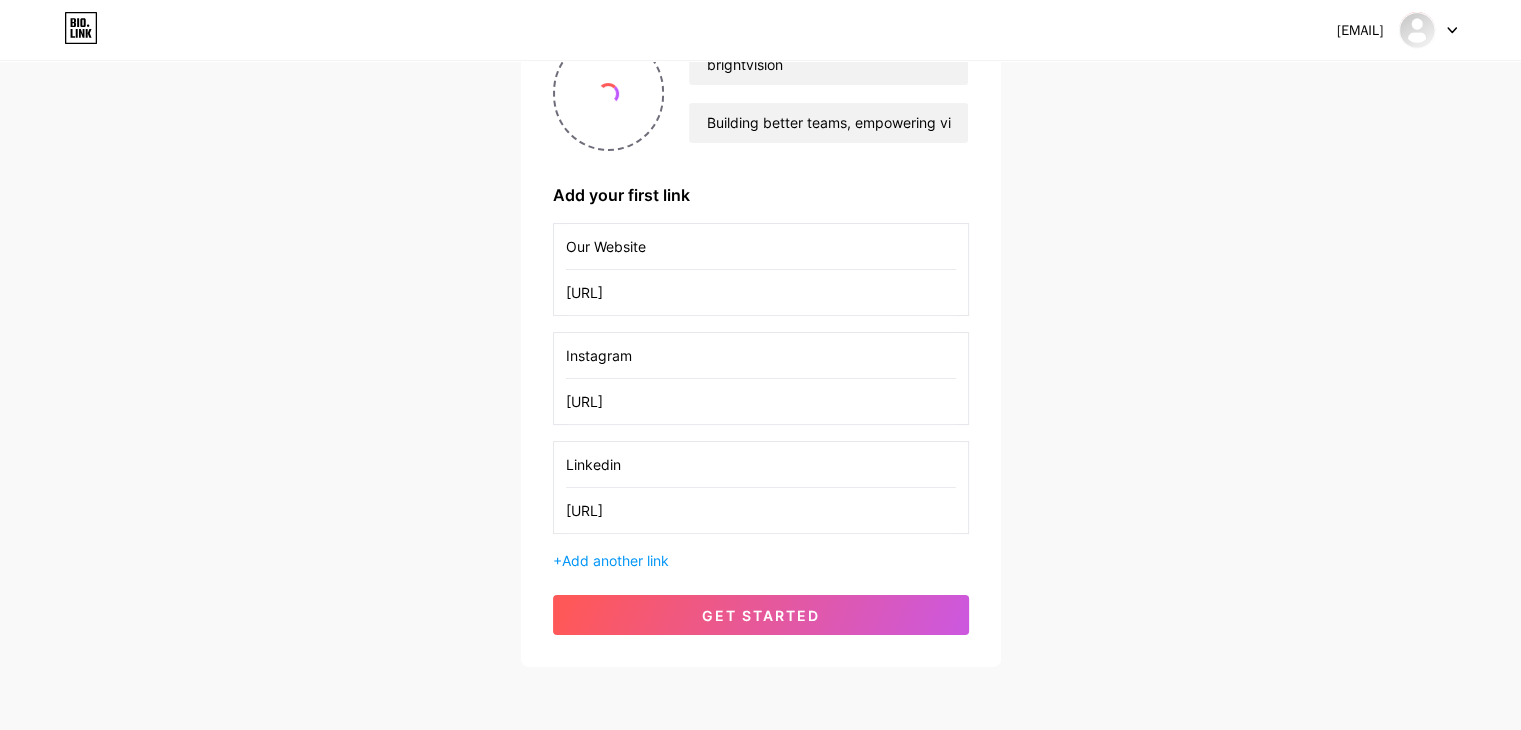 scroll, scrollTop: 0, scrollLeft: 0, axis: both 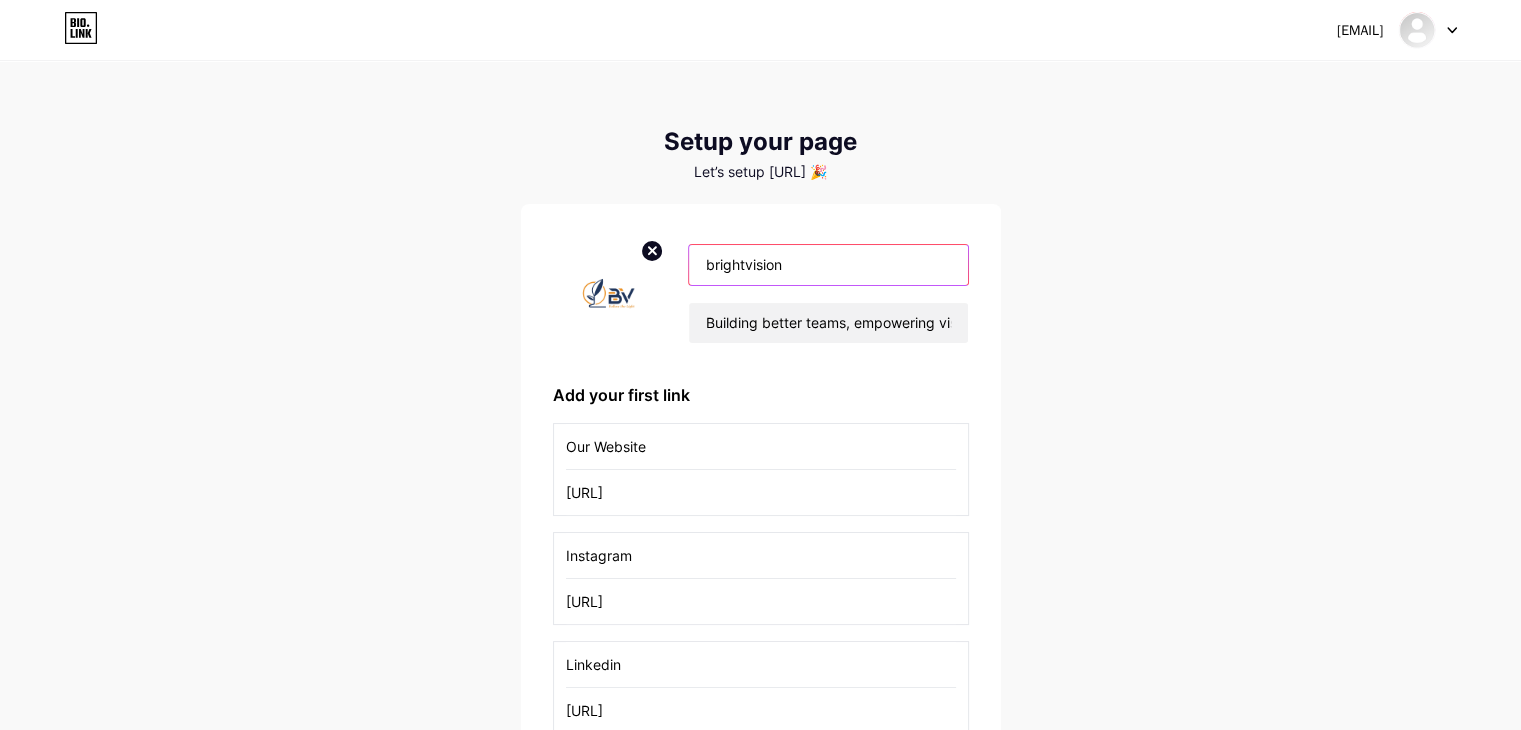 click on "brightvision" at bounding box center [828, 265] 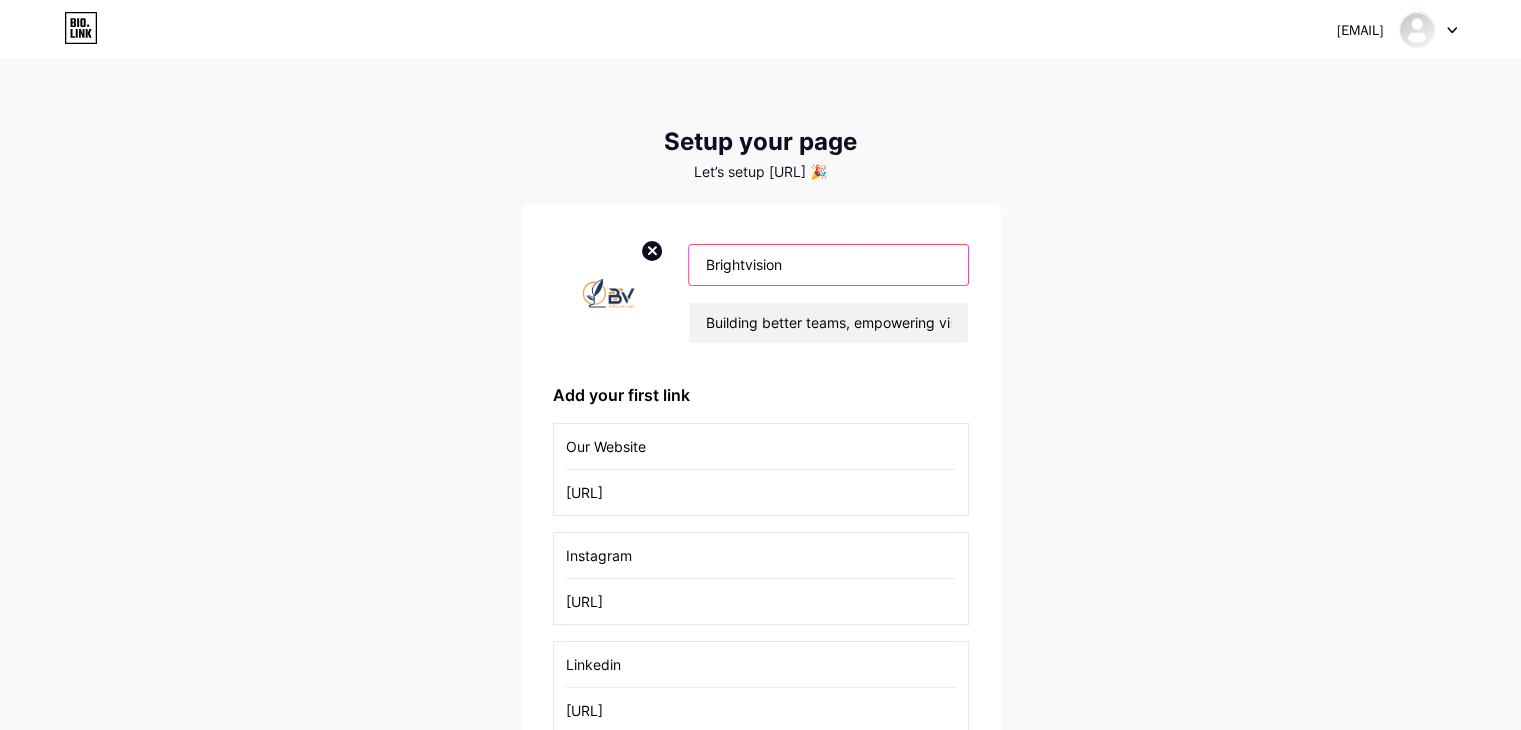 click on "Brightvision" at bounding box center [828, 265] 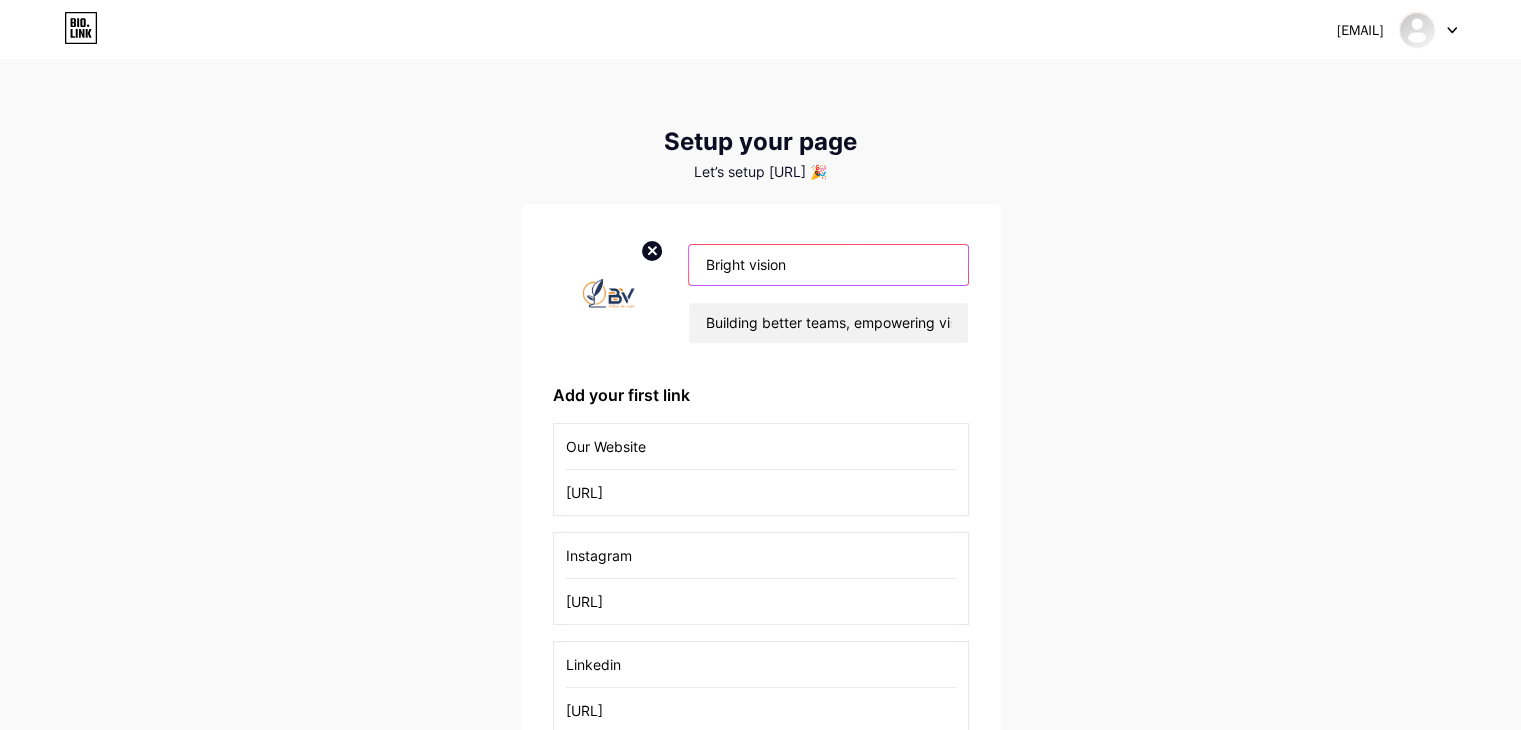 click on "Bright vision" at bounding box center [828, 265] 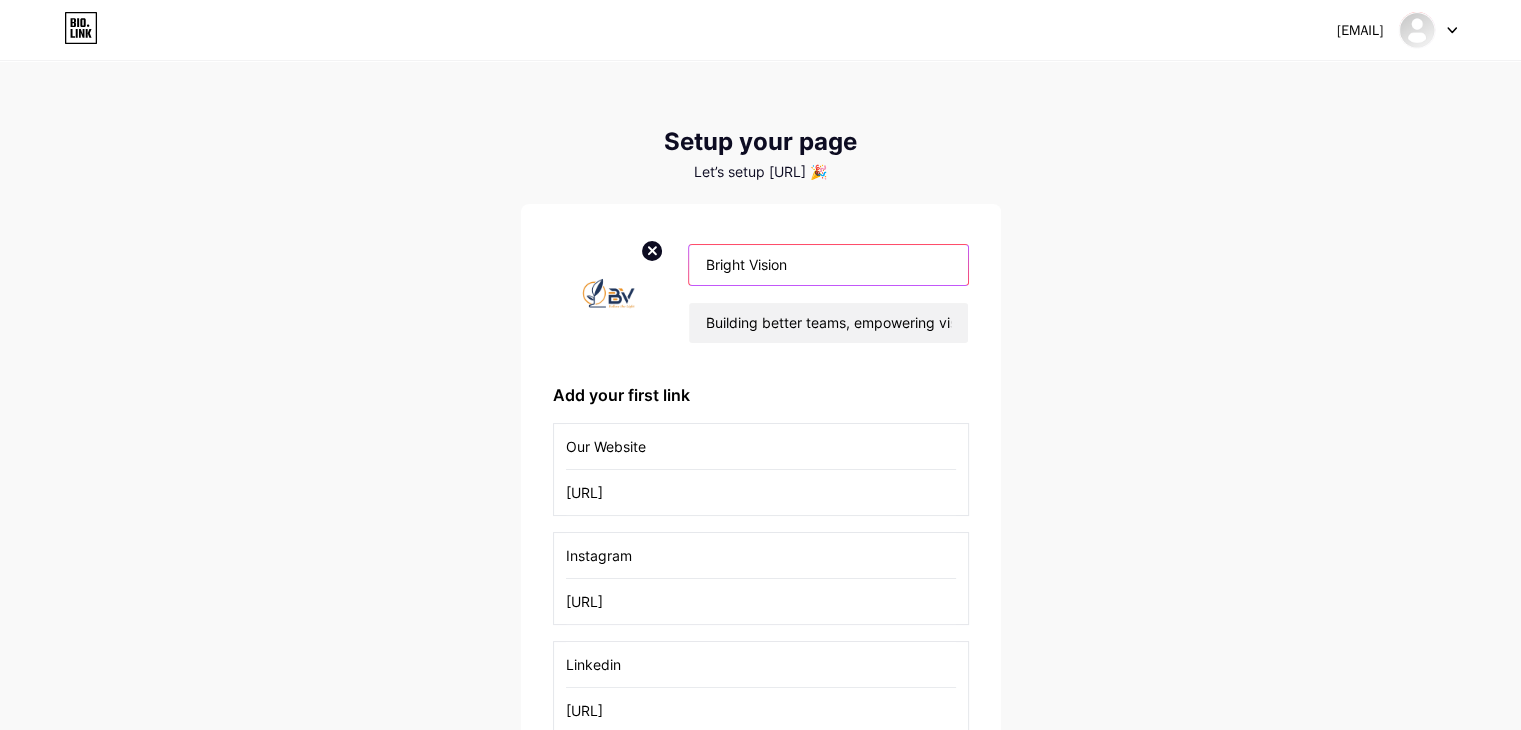 type on "Bright Vision" 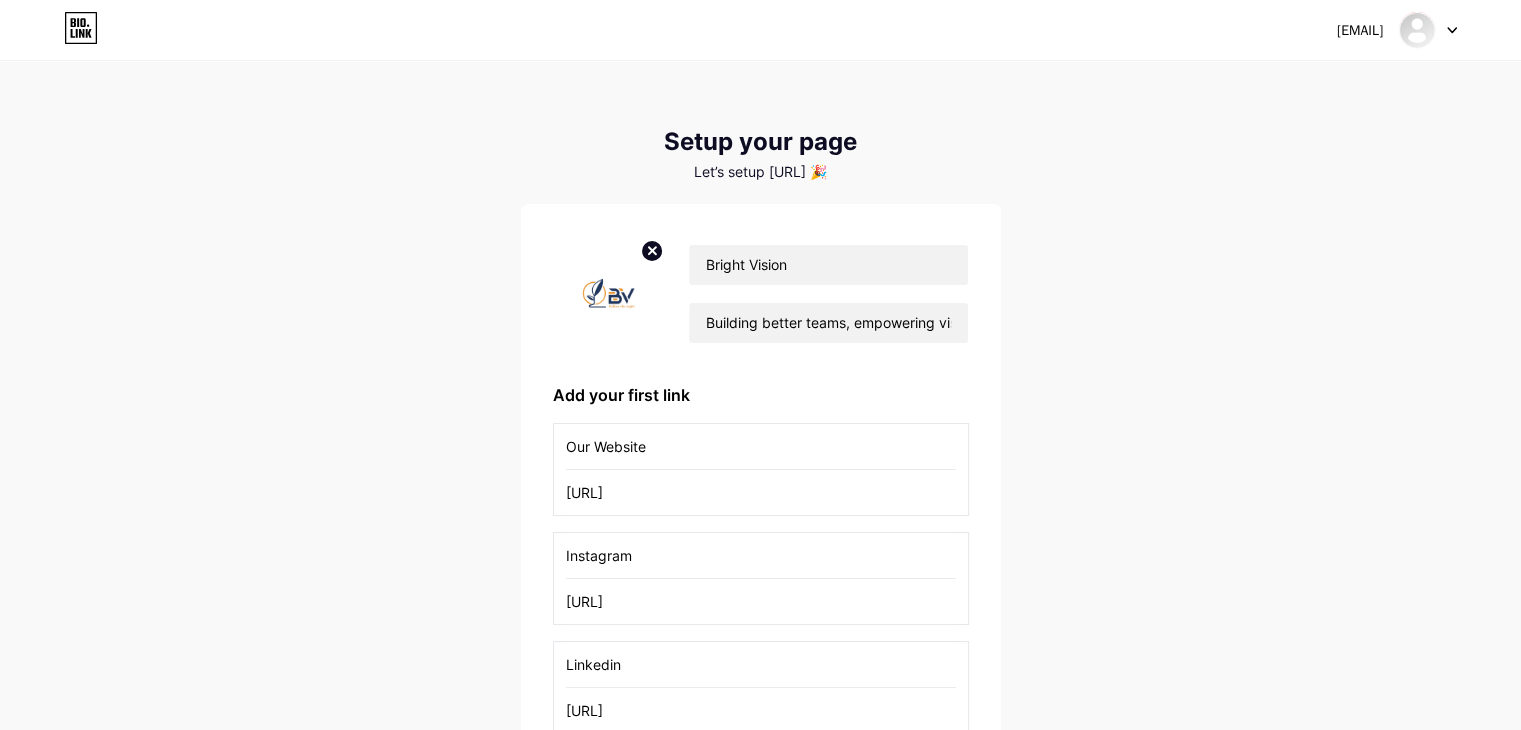 click on "Dashboard     Logout   Setup your page   Let’s setup [URL] 🎉               Bright Vision     Building better teams, empowering vision 2030 INSPIRATION | EMPOWERMENT | COMMUNITY     Add your first link   Our Website   [URL]   Instagram   [URL]   Linkedin   [URL]
+  Add another link     get started" at bounding box center [760, 465] 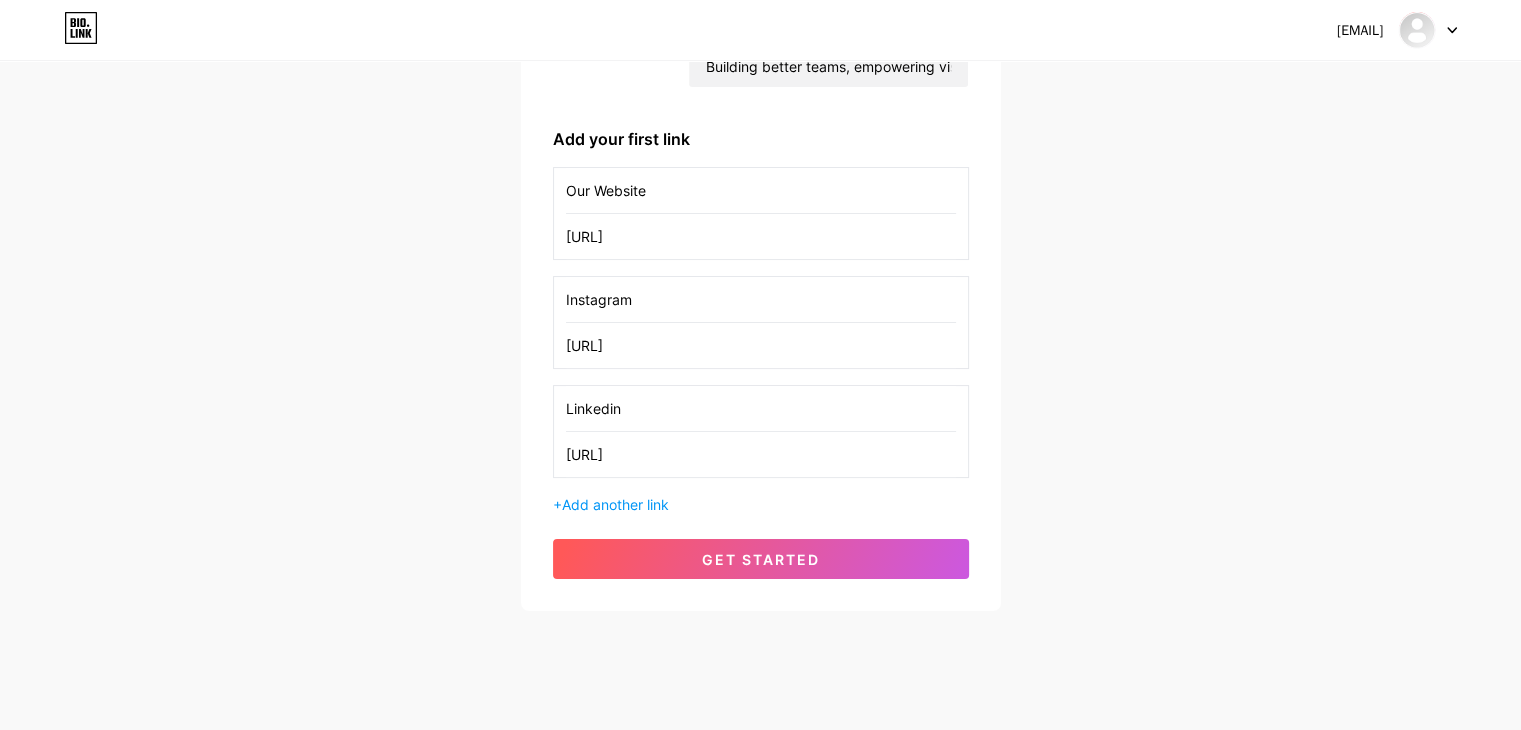 scroll, scrollTop: 280, scrollLeft: 0, axis: vertical 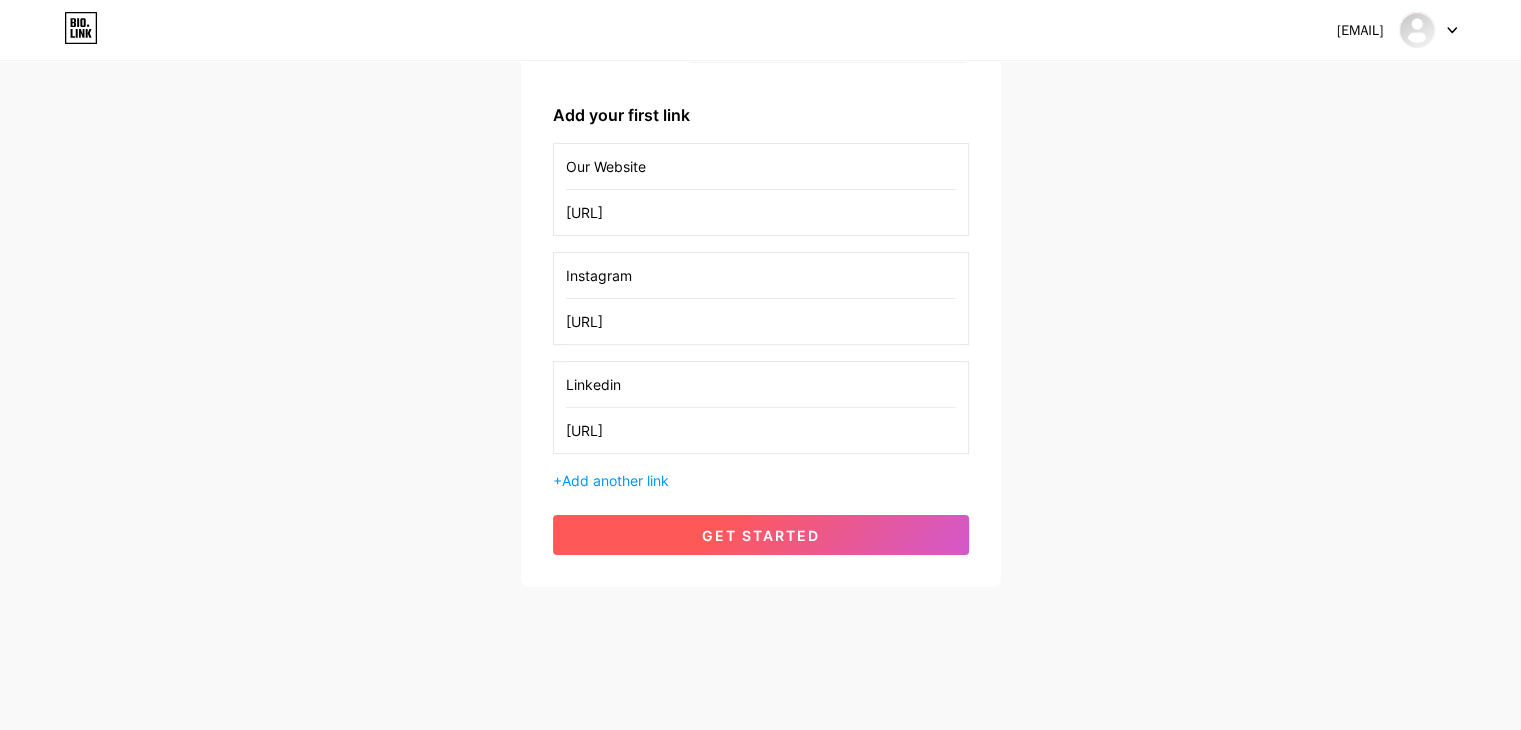 click on "get started" at bounding box center [761, 535] 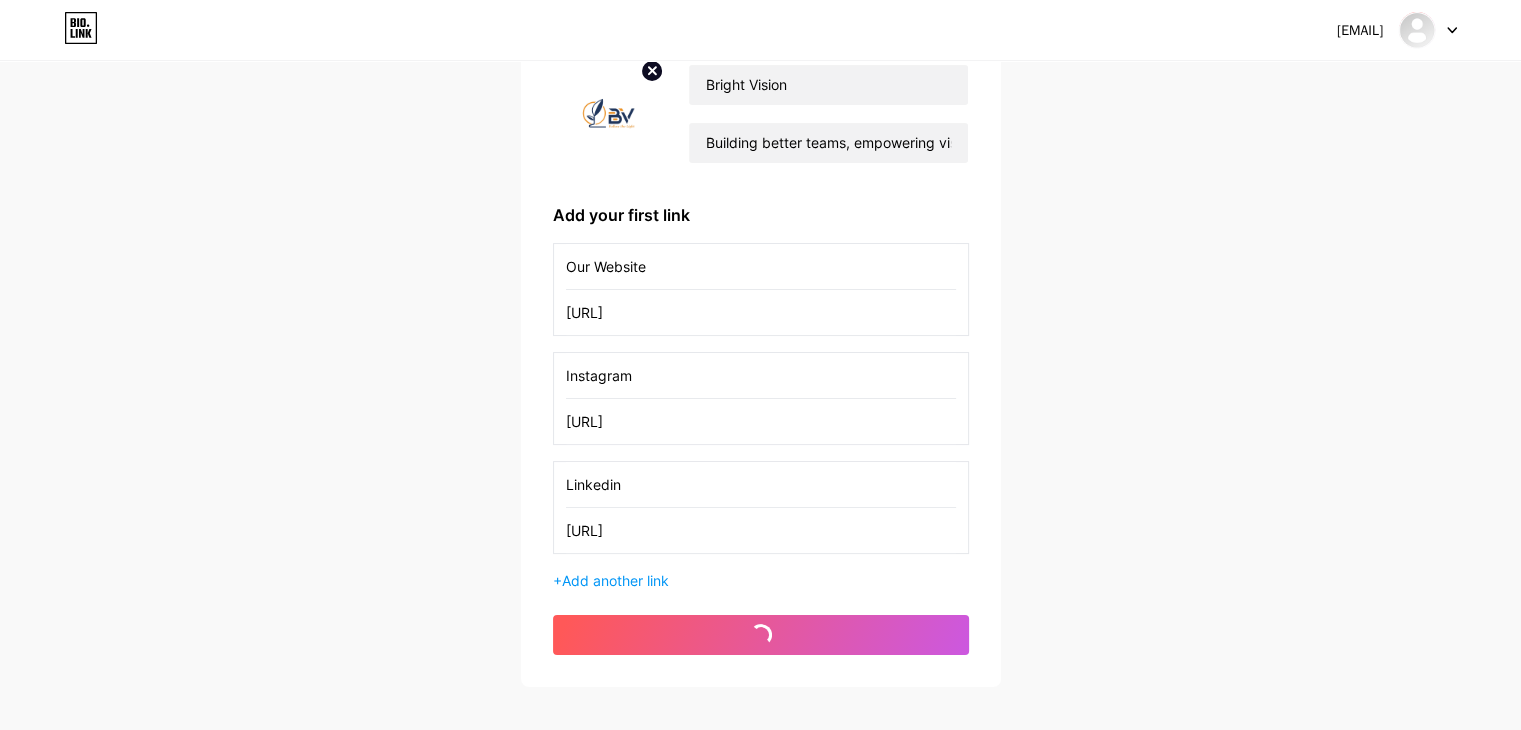scroll, scrollTop: 180, scrollLeft: 0, axis: vertical 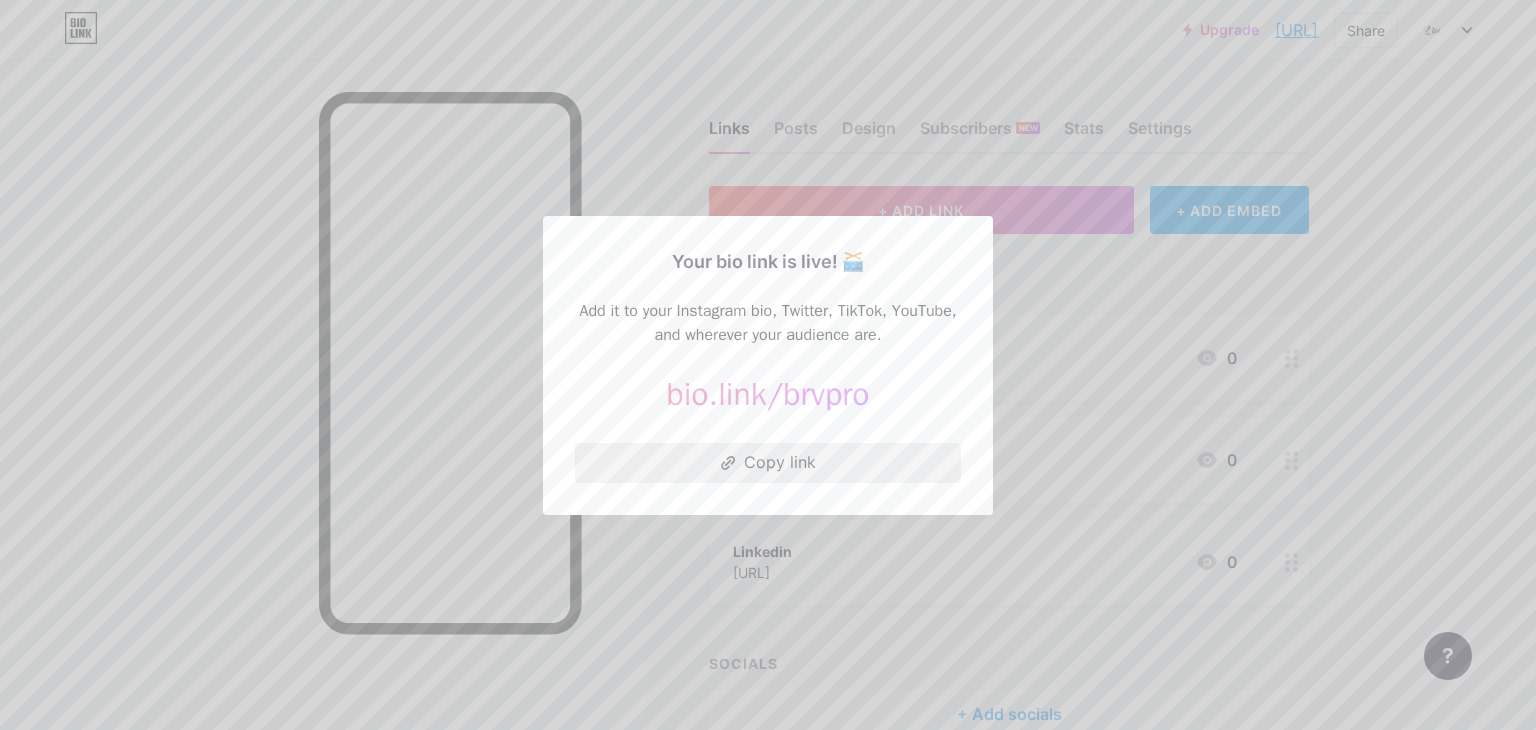 click on "Copy link" at bounding box center (768, 463) 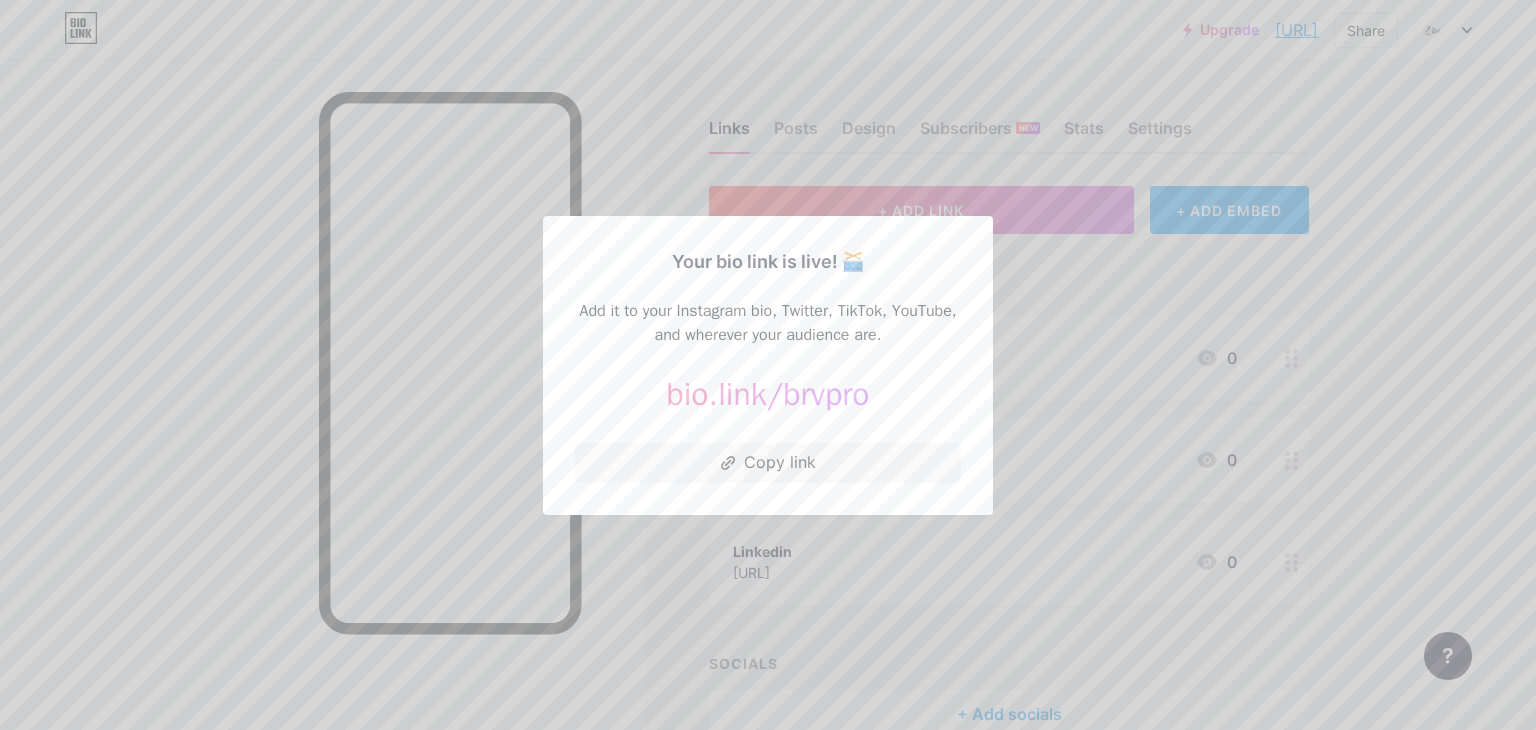 click at bounding box center [768, 365] 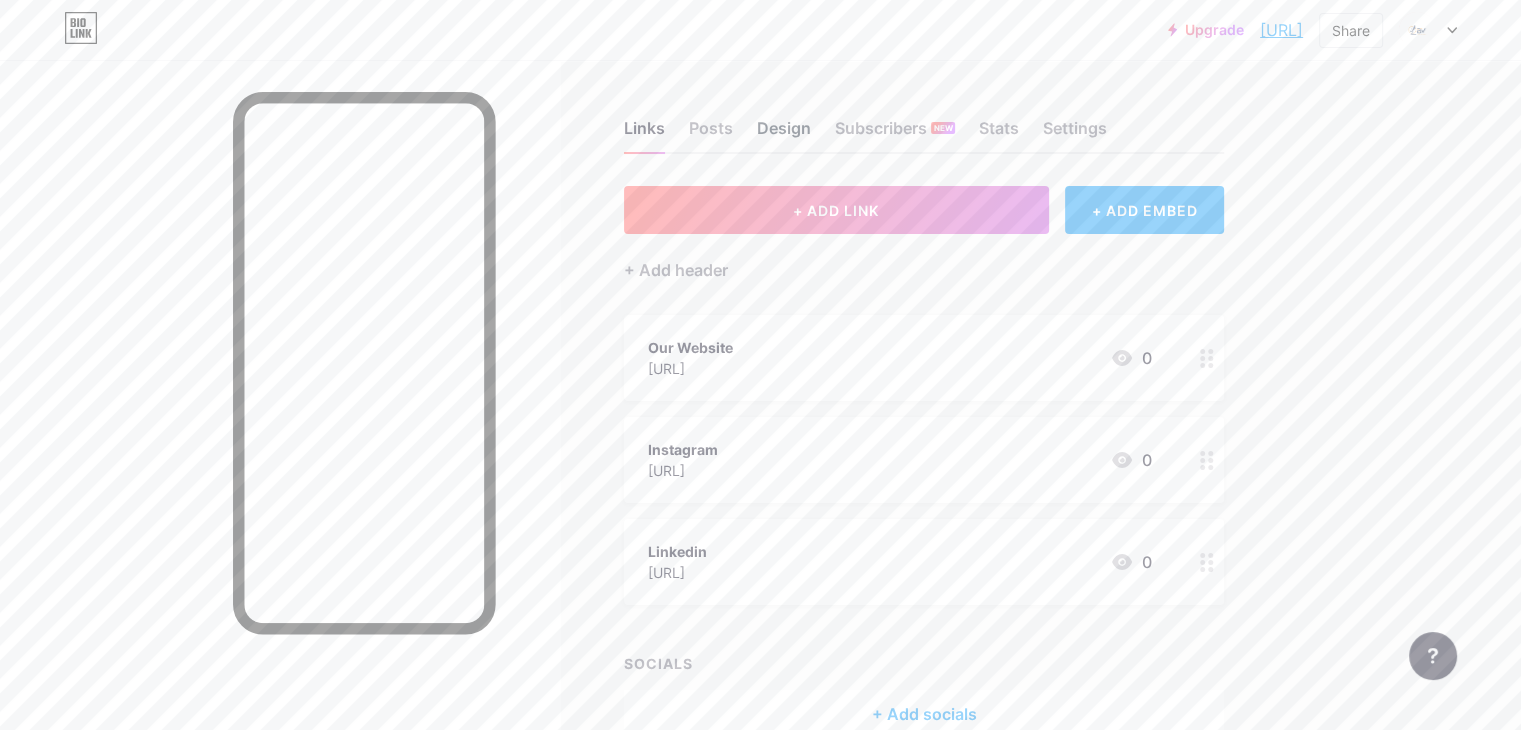 click on "Design" at bounding box center (784, 134) 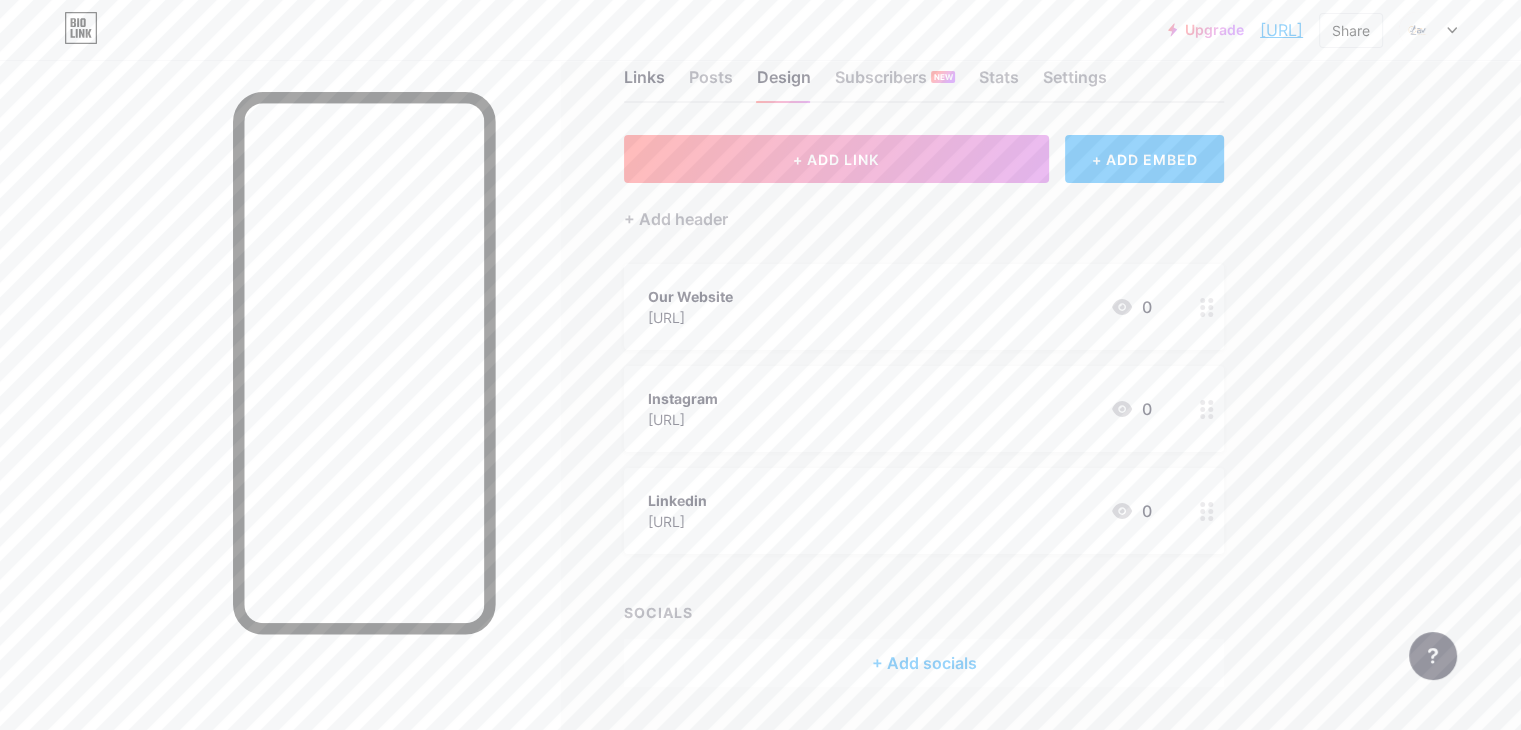 scroll, scrollTop: 0, scrollLeft: 0, axis: both 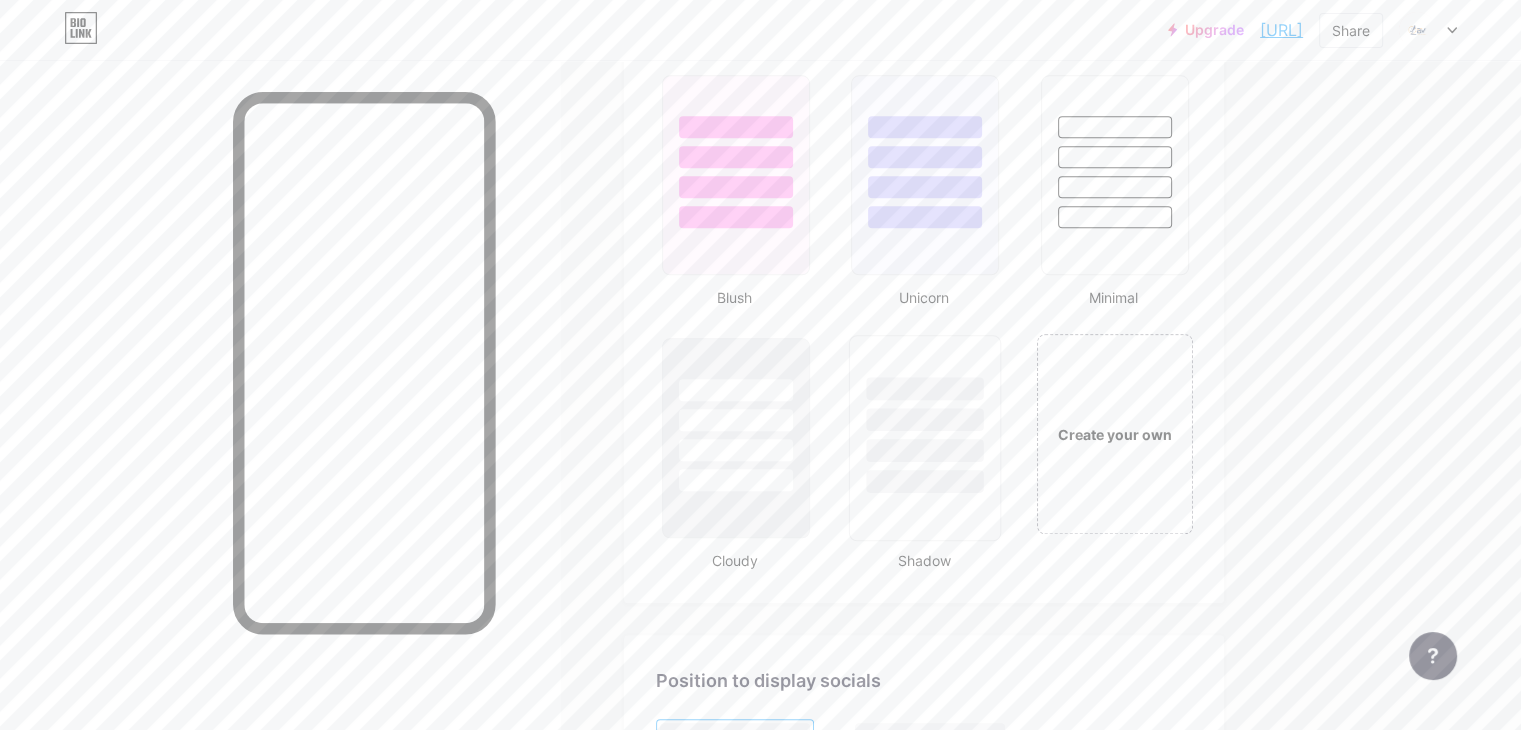 click at bounding box center (925, 414) 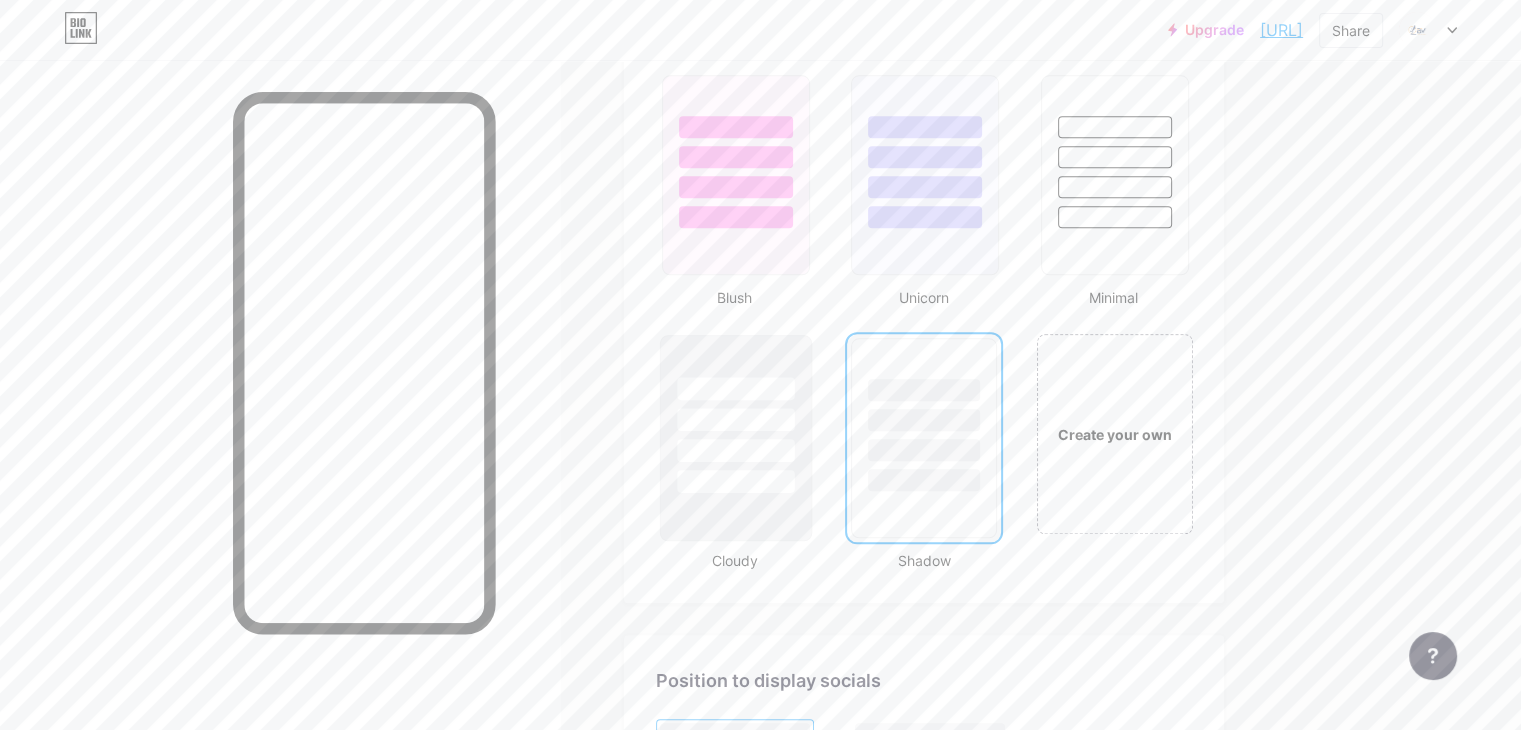 click at bounding box center (735, 481) 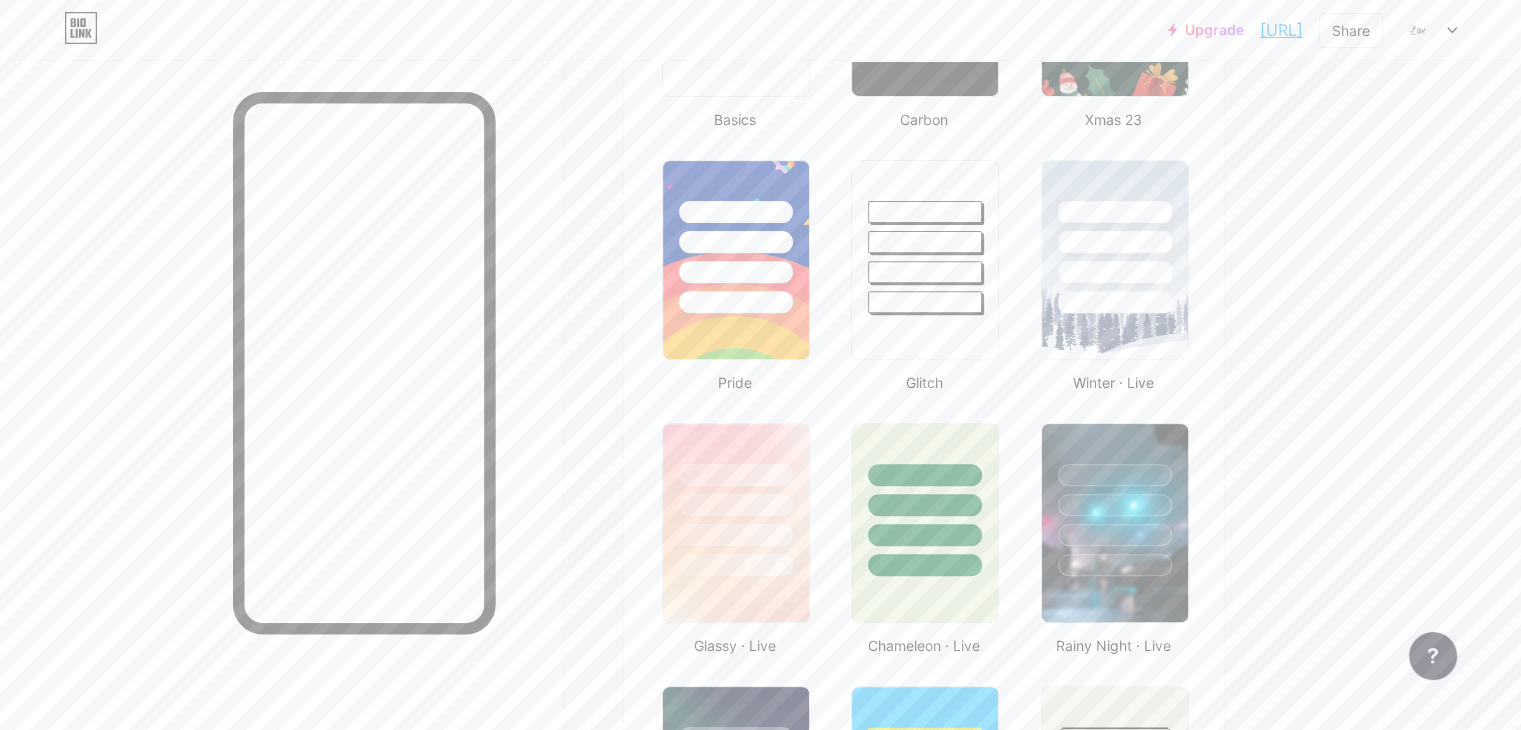 scroll, scrollTop: 200, scrollLeft: 0, axis: vertical 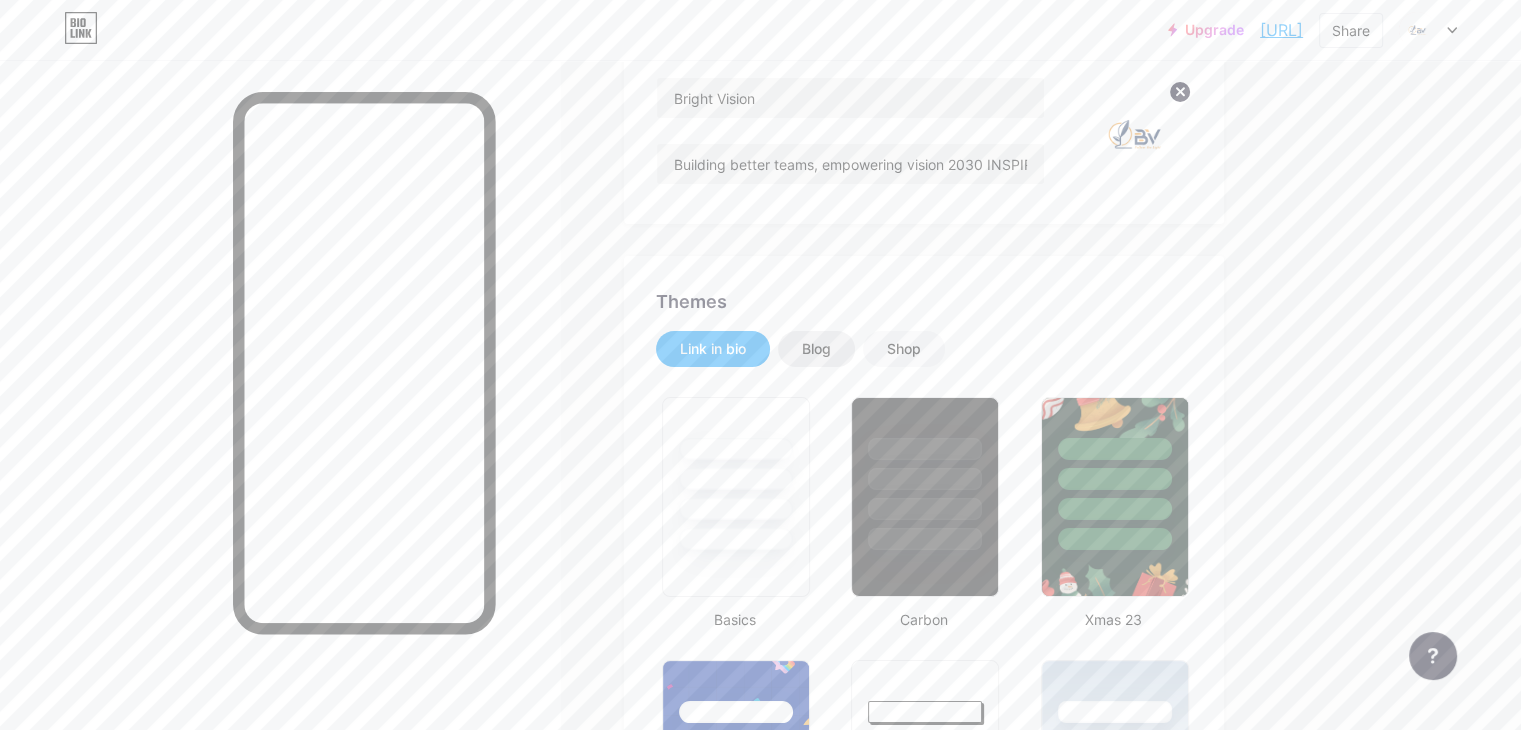 click on "Blog" at bounding box center [816, 349] 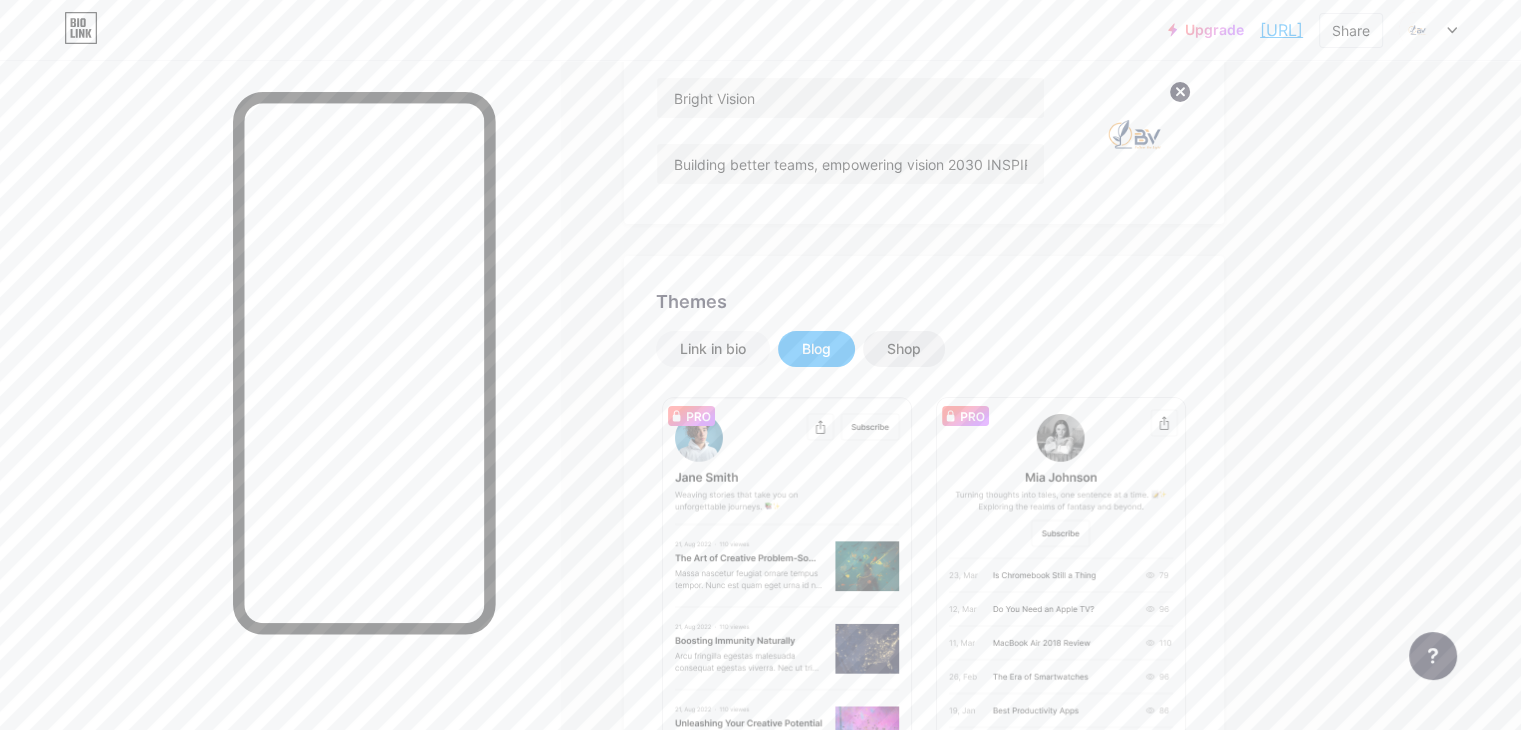 click on "Shop" at bounding box center [904, 349] 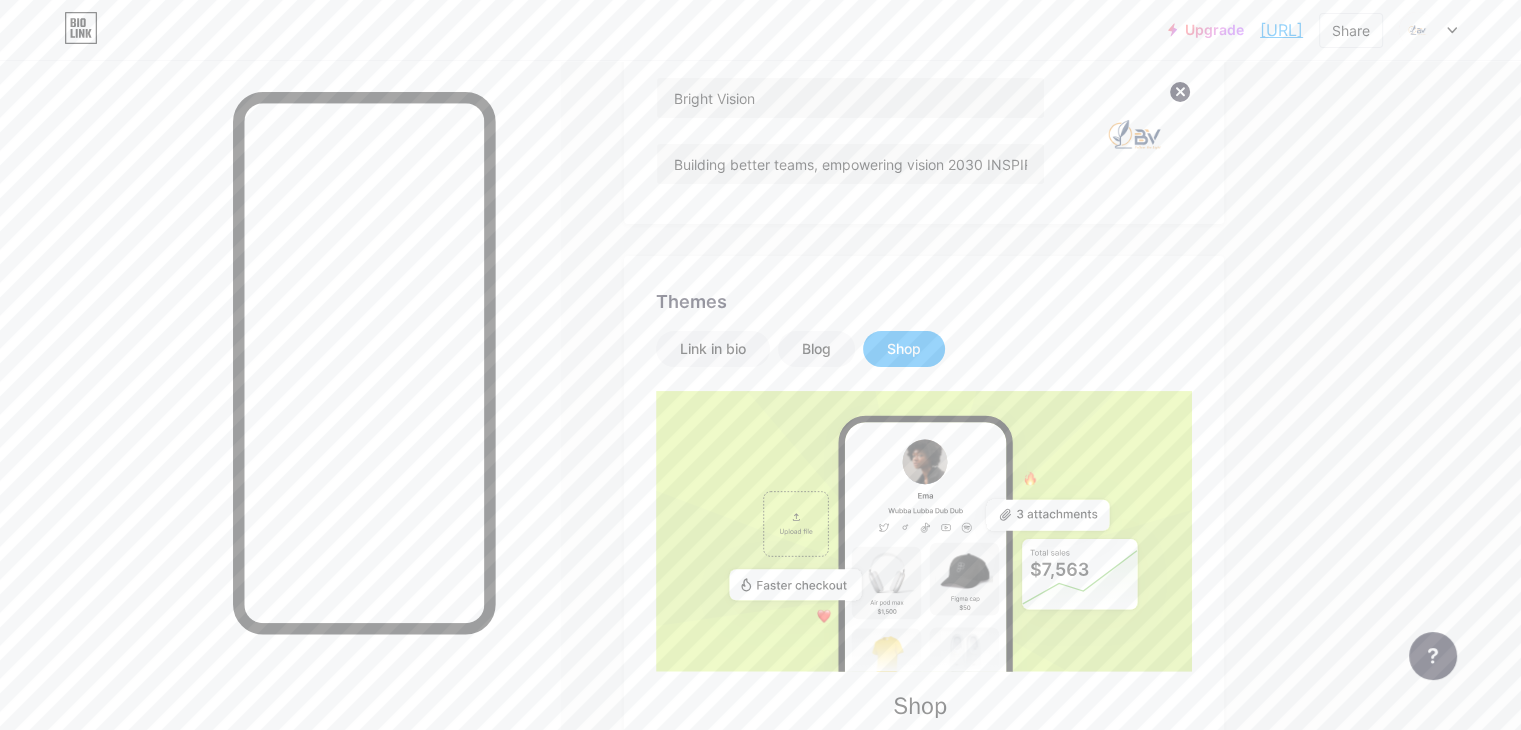 click on "Shop" at bounding box center [904, 349] 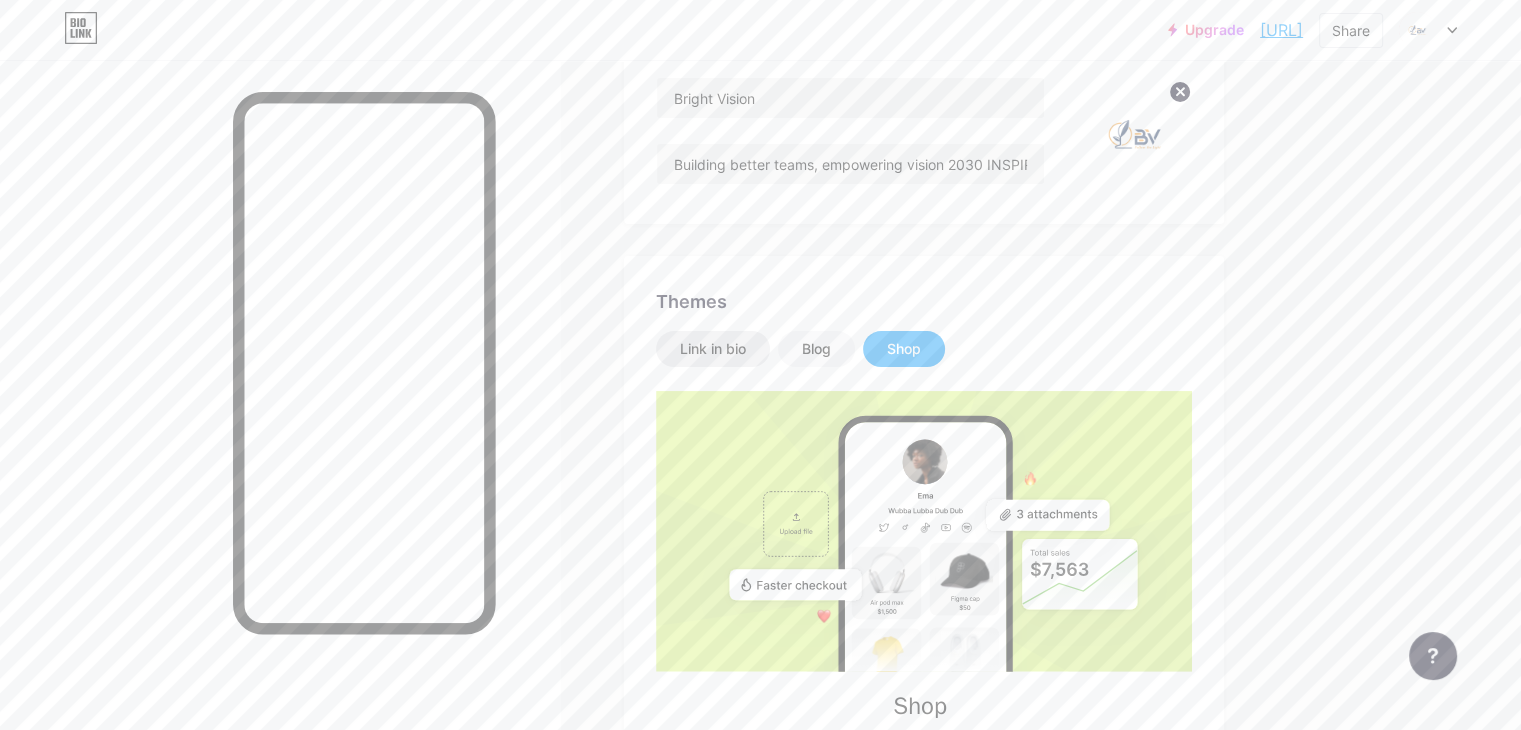 click on "Link in bio" at bounding box center [713, 349] 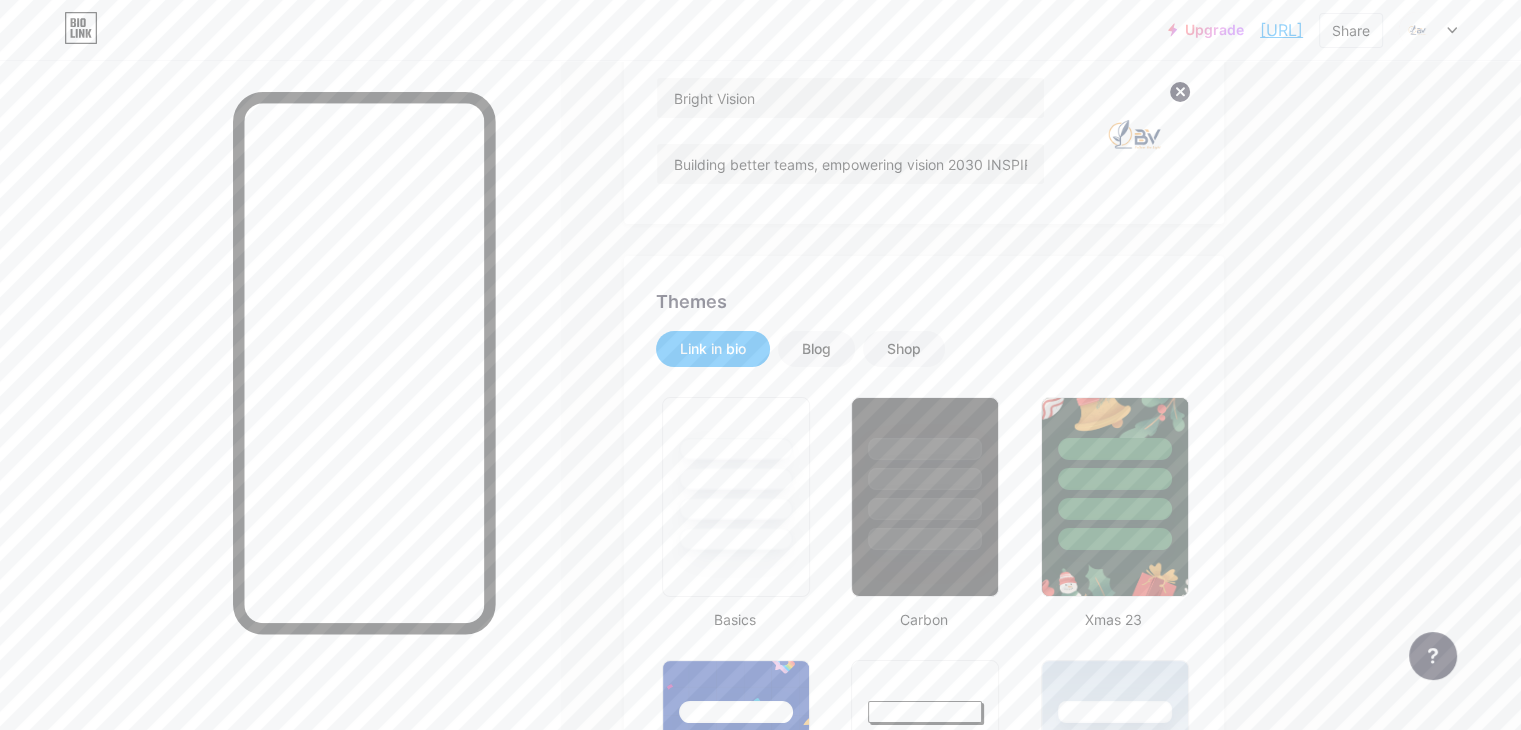 scroll, scrollTop: 0, scrollLeft: 0, axis: both 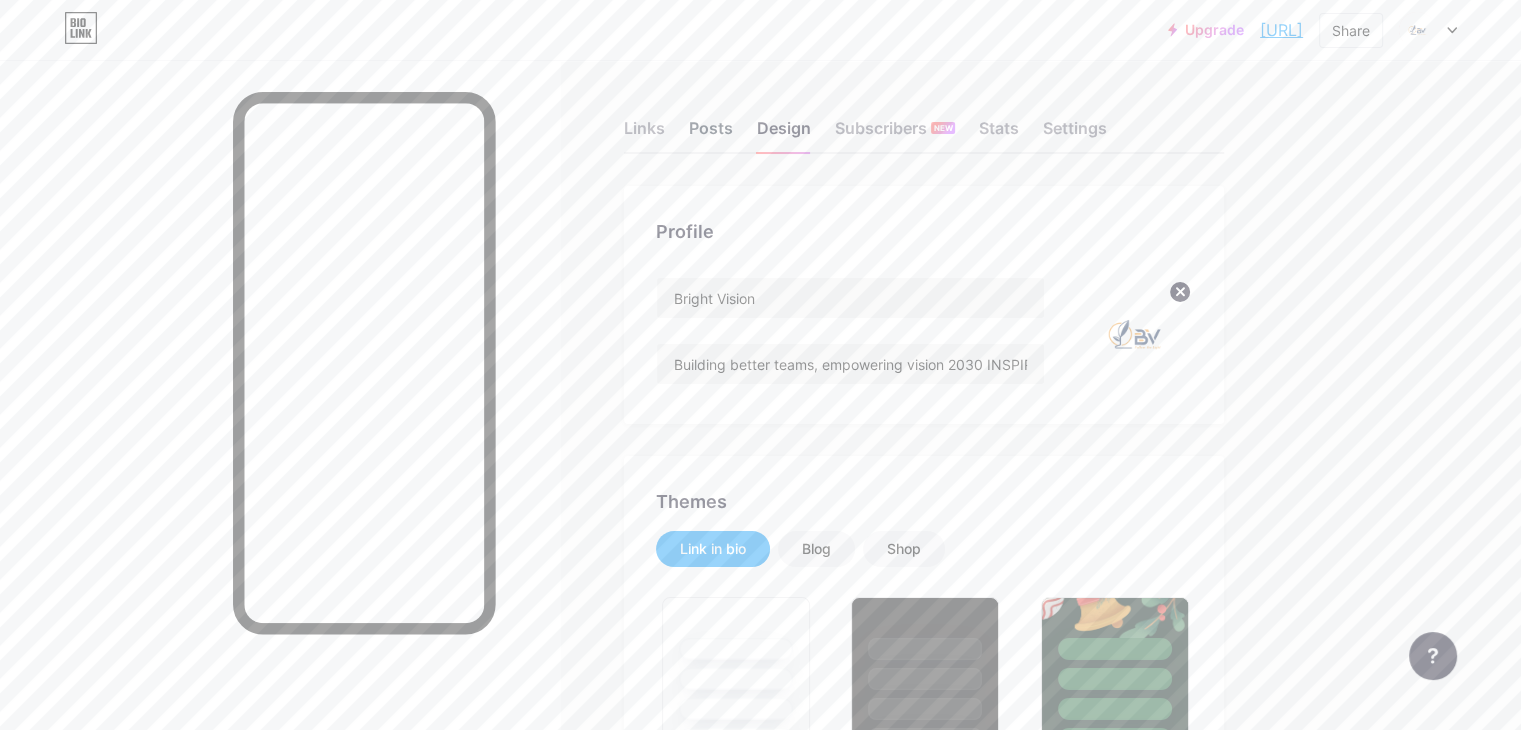 click on "Posts" at bounding box center [711, 134] 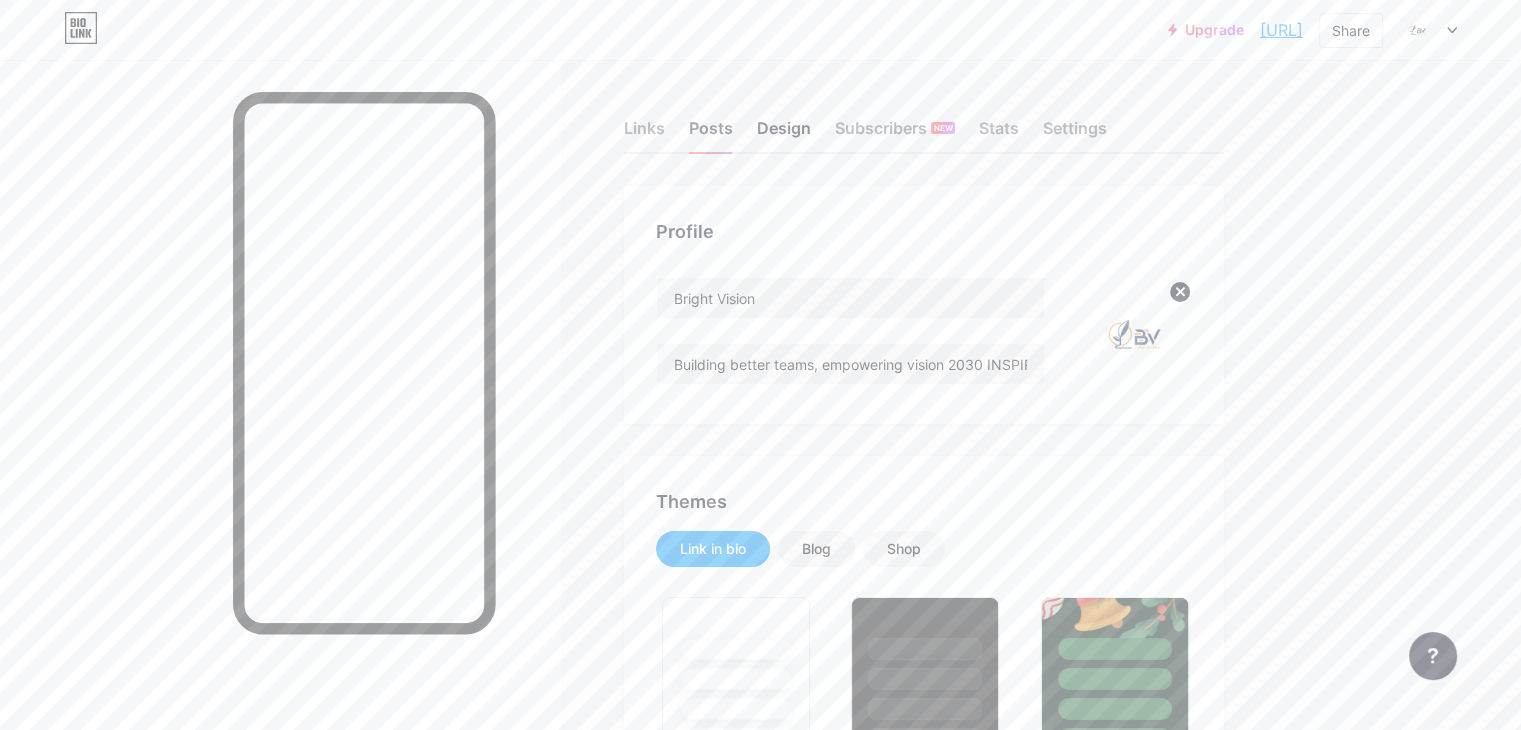 click on "Posts" at bounding box center (711, 134) 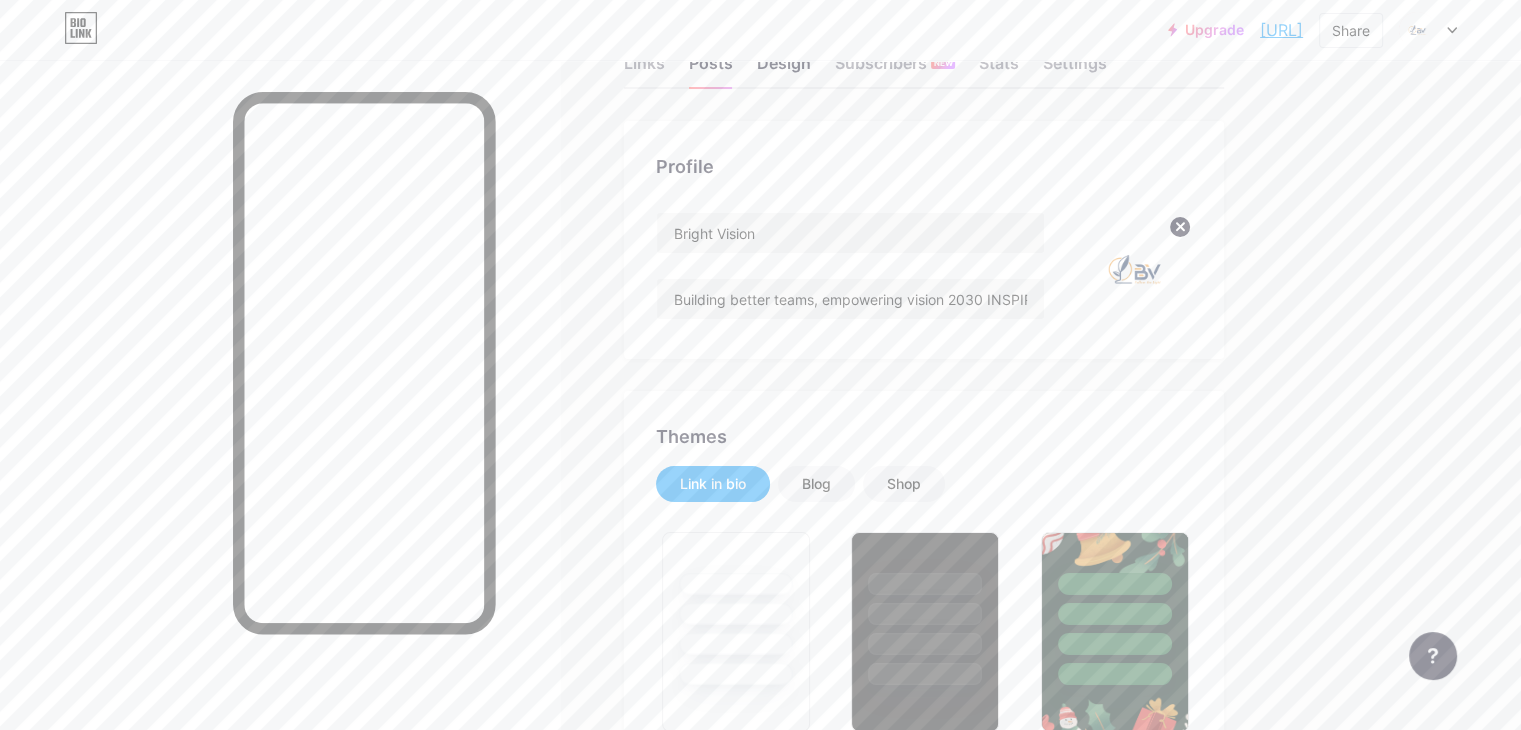 scroll, scrollTop: 190, scrollLeft: 0, axis: vertical 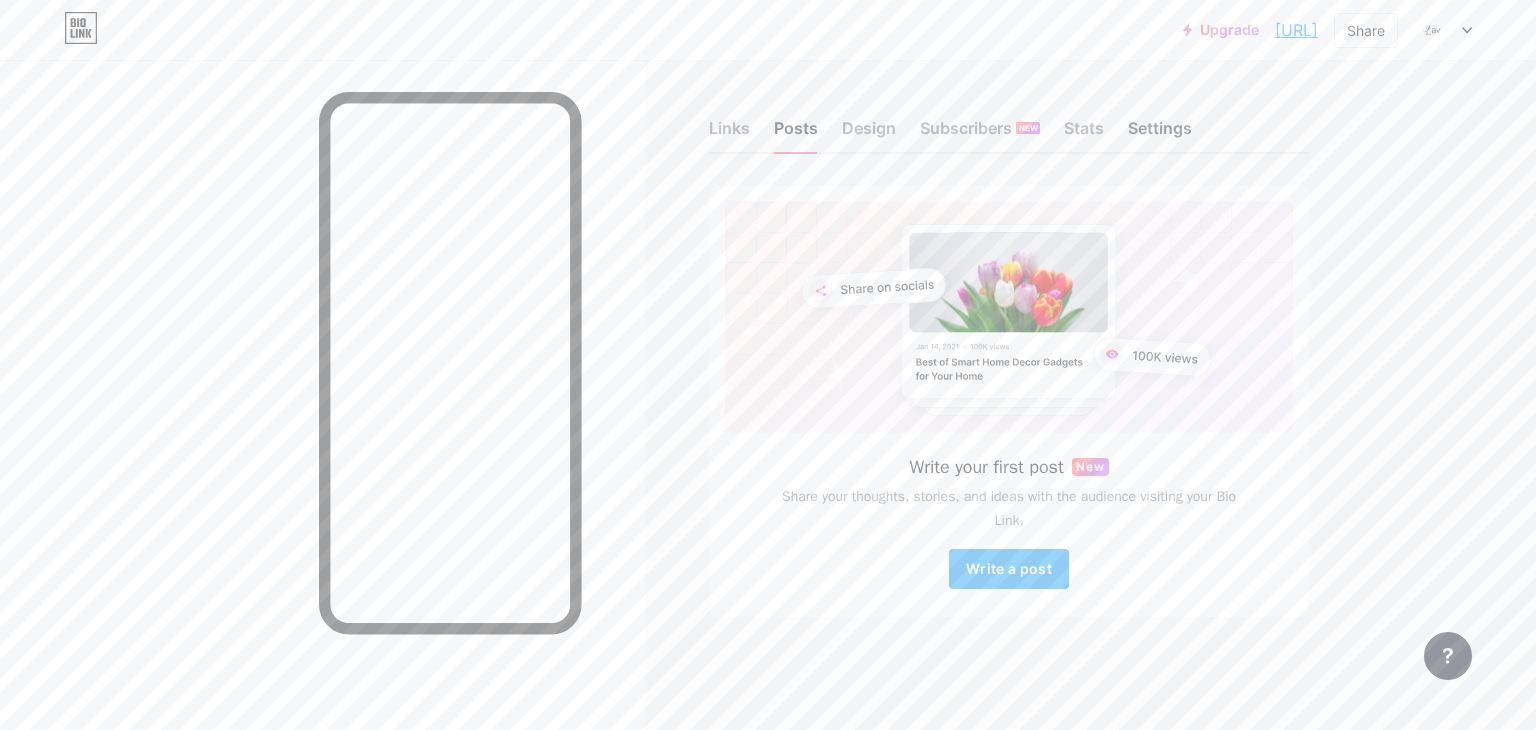 click on "Settings" at bounding box center [1160, 134] 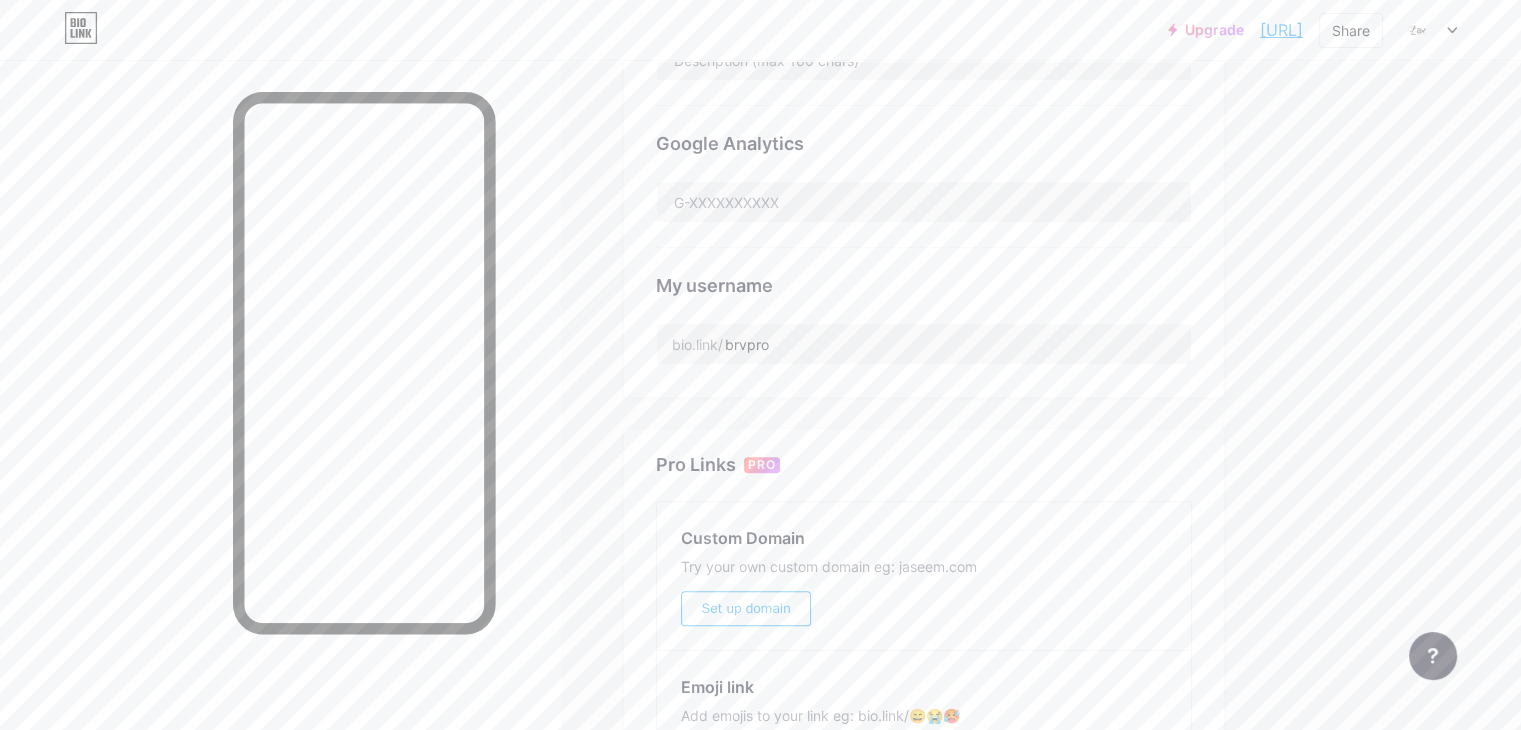 scroll, scrollTop: 0, scrollLeft: 0, axis: both 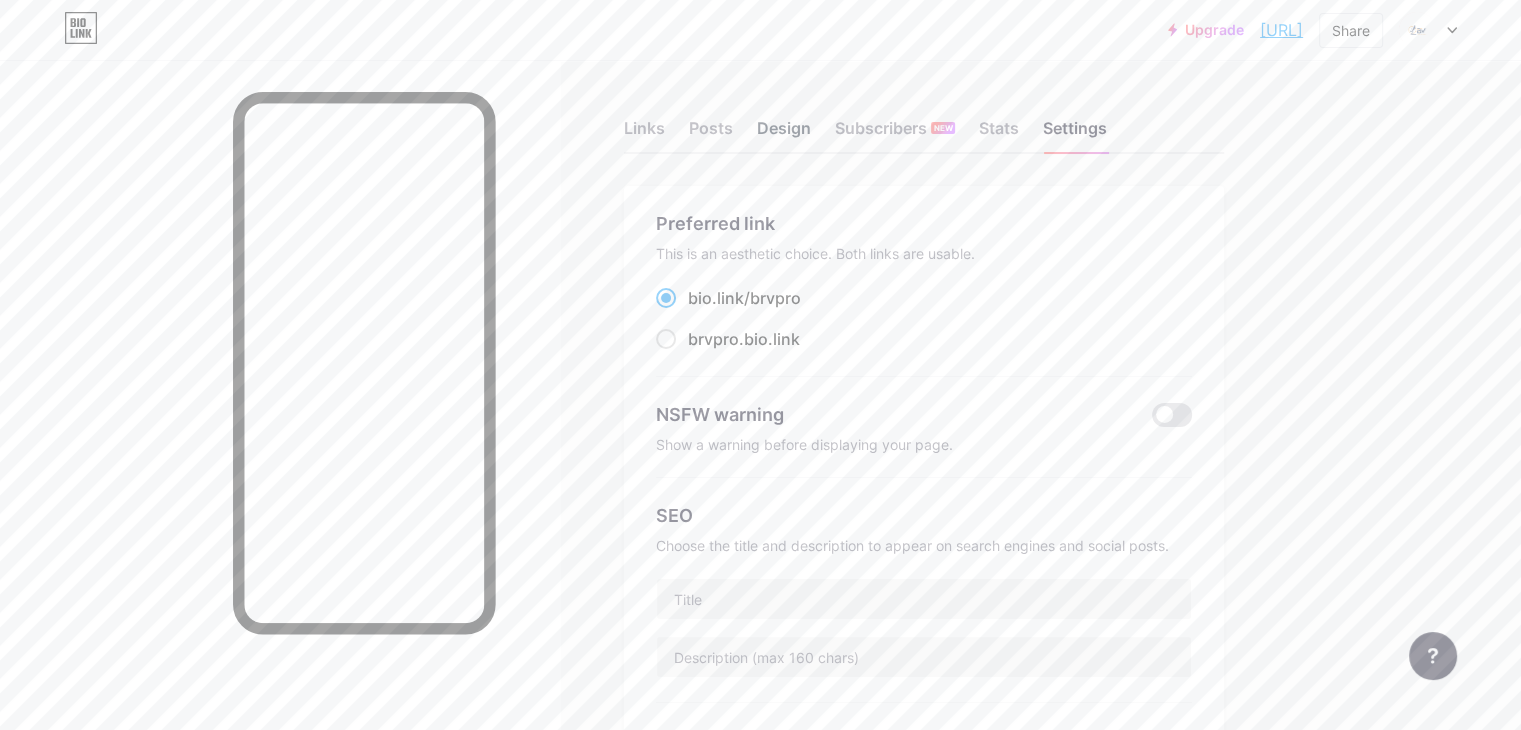 click on "Design" at bounding box center [784, 134] 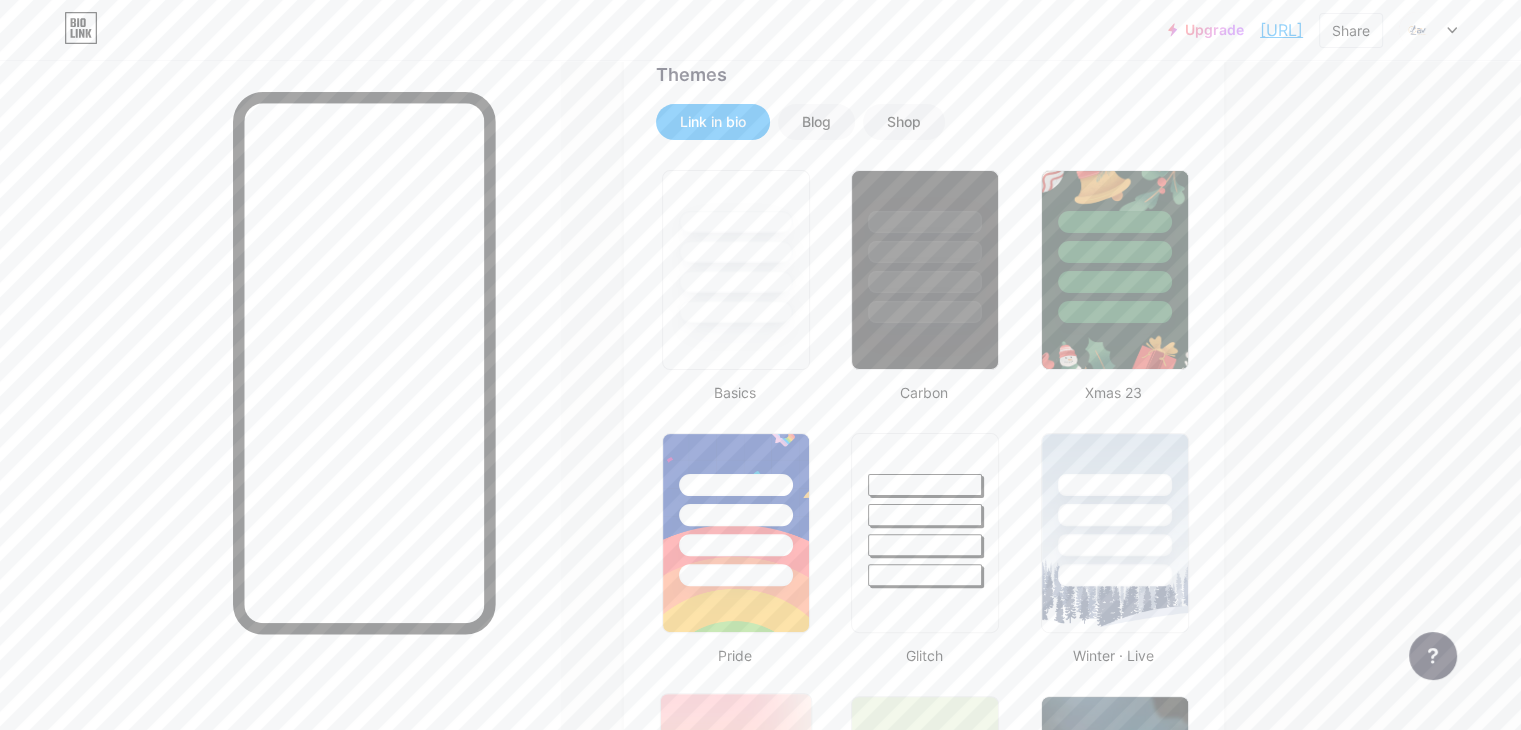 scroll, scrollTop: 400, scrollLeft: 0, axis: vertical 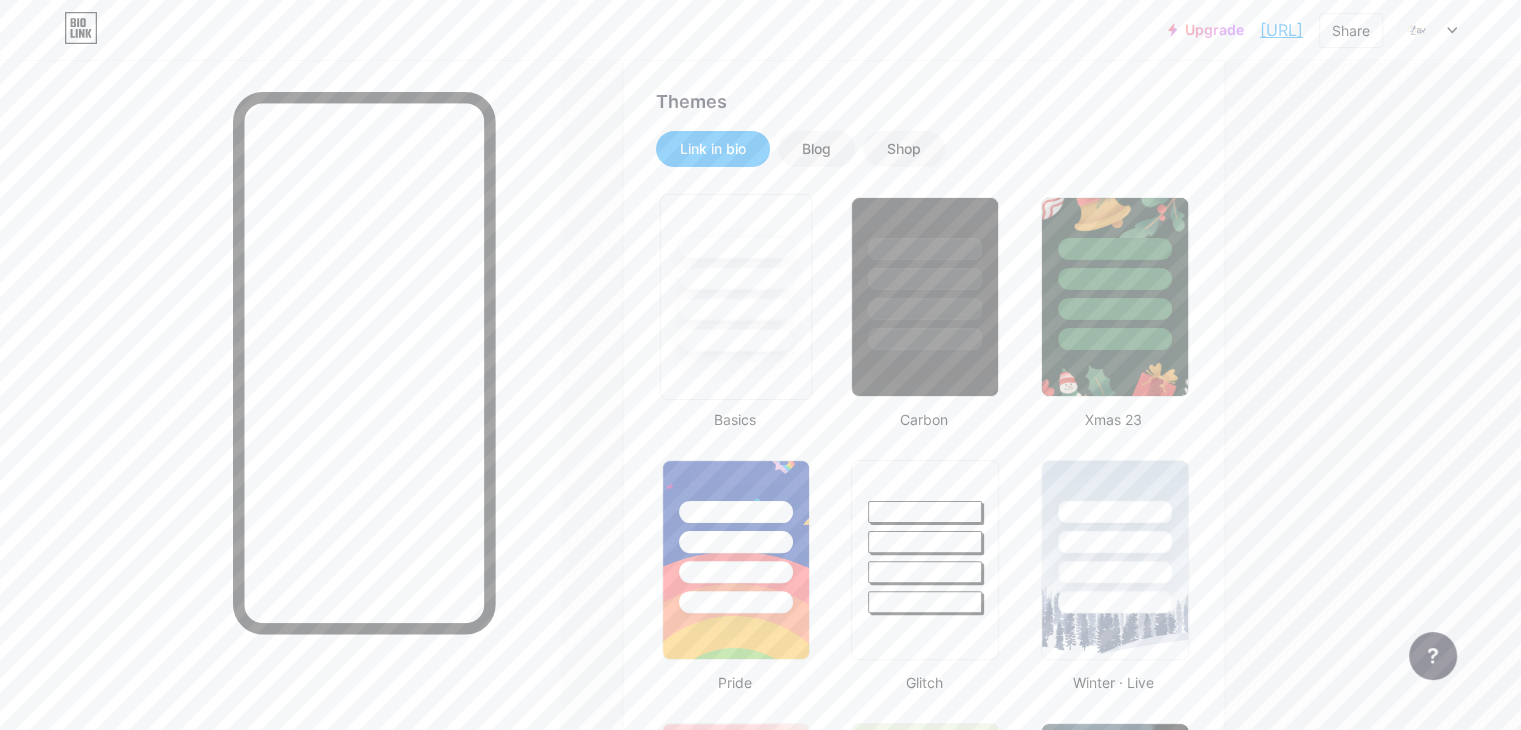 click at bounding box center [736, 273] 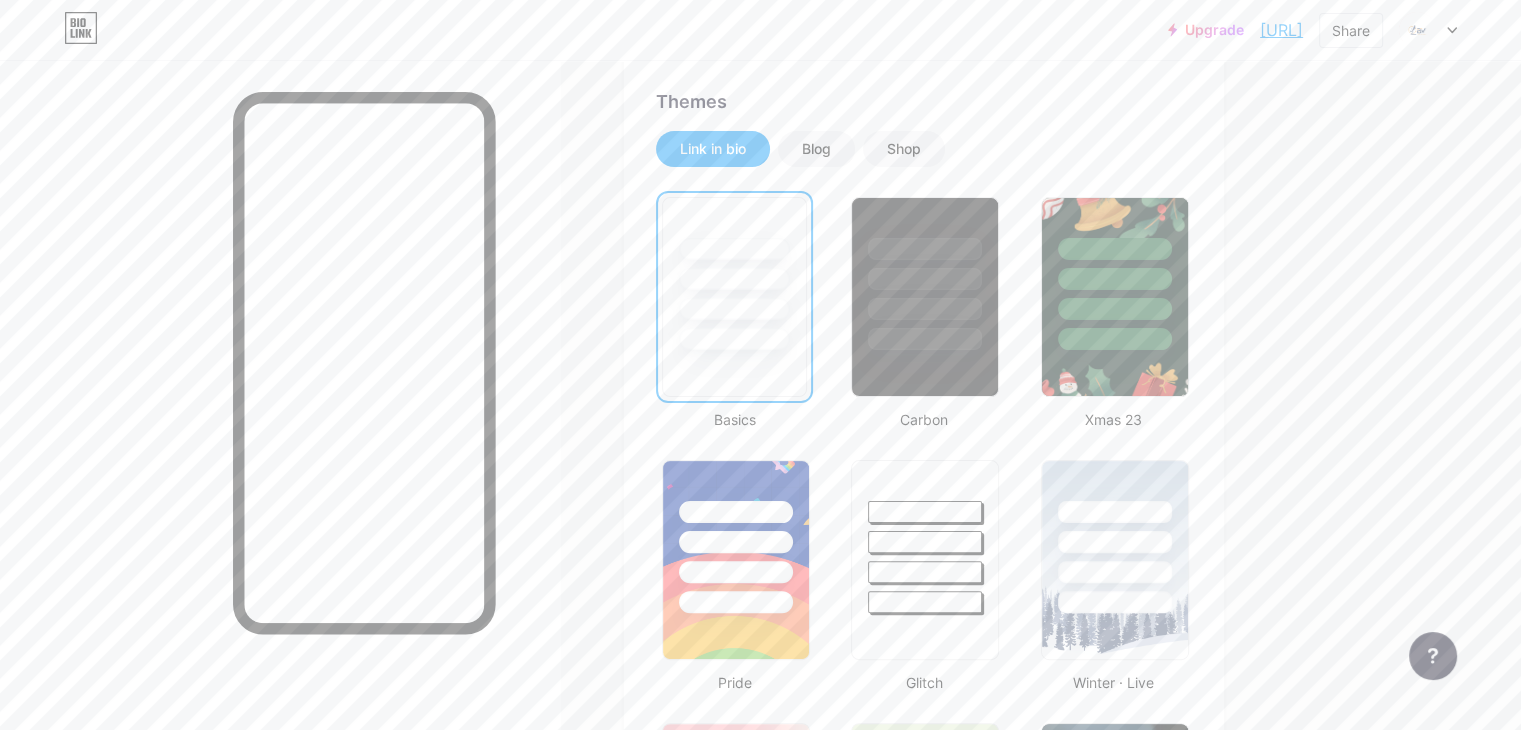 click at bounding box center [734, 309] 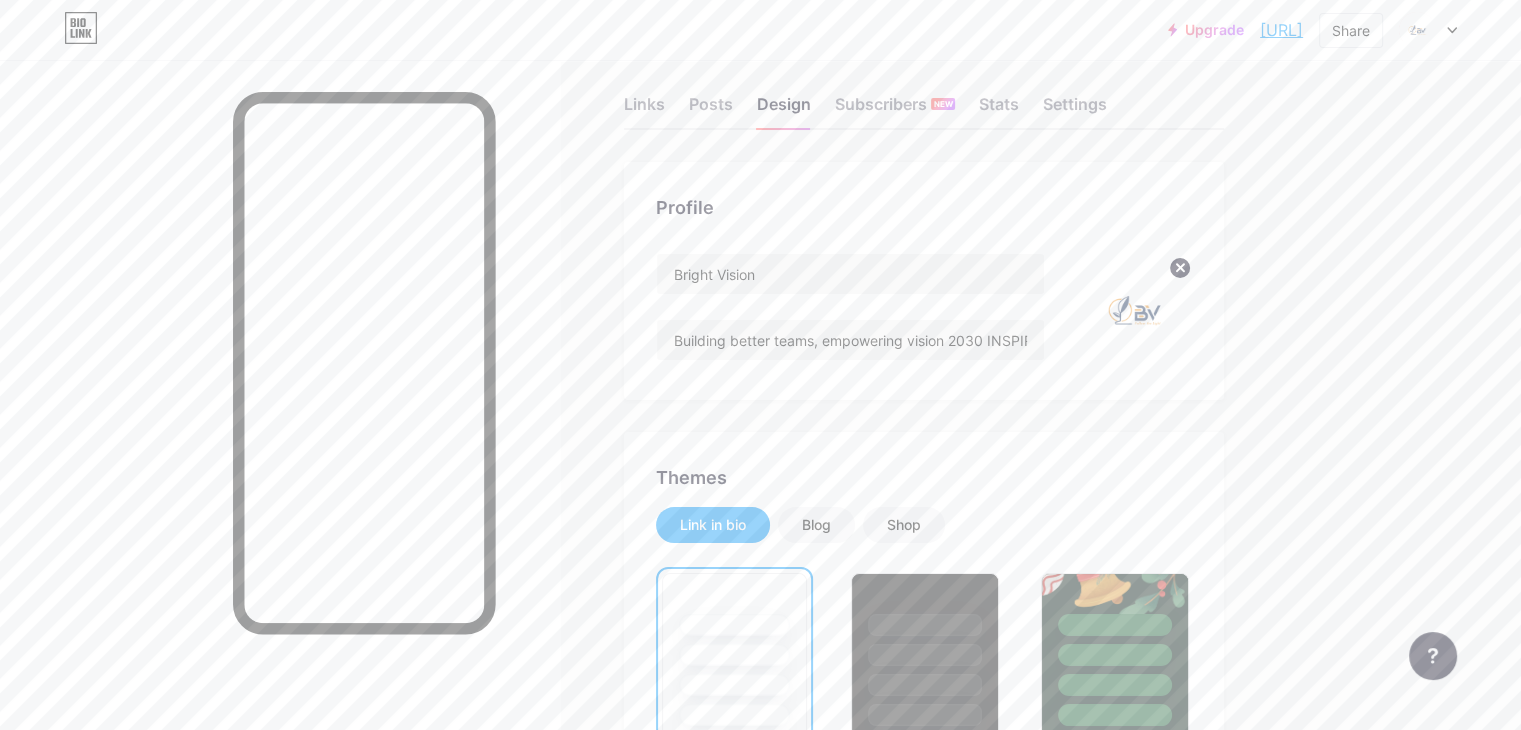 scroll, scrollTop: 0, scrollLeft: 0, axis: both 